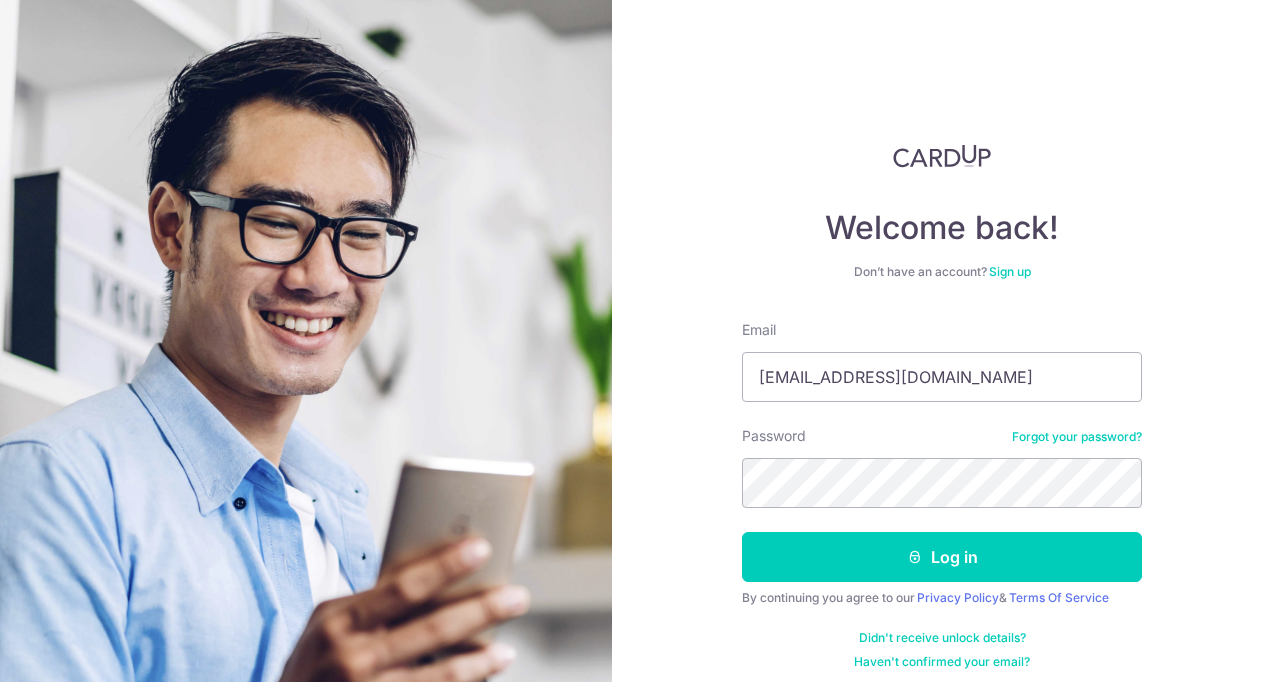 scroll, scrollTop: 0, scrollLeft: 0, axis: both 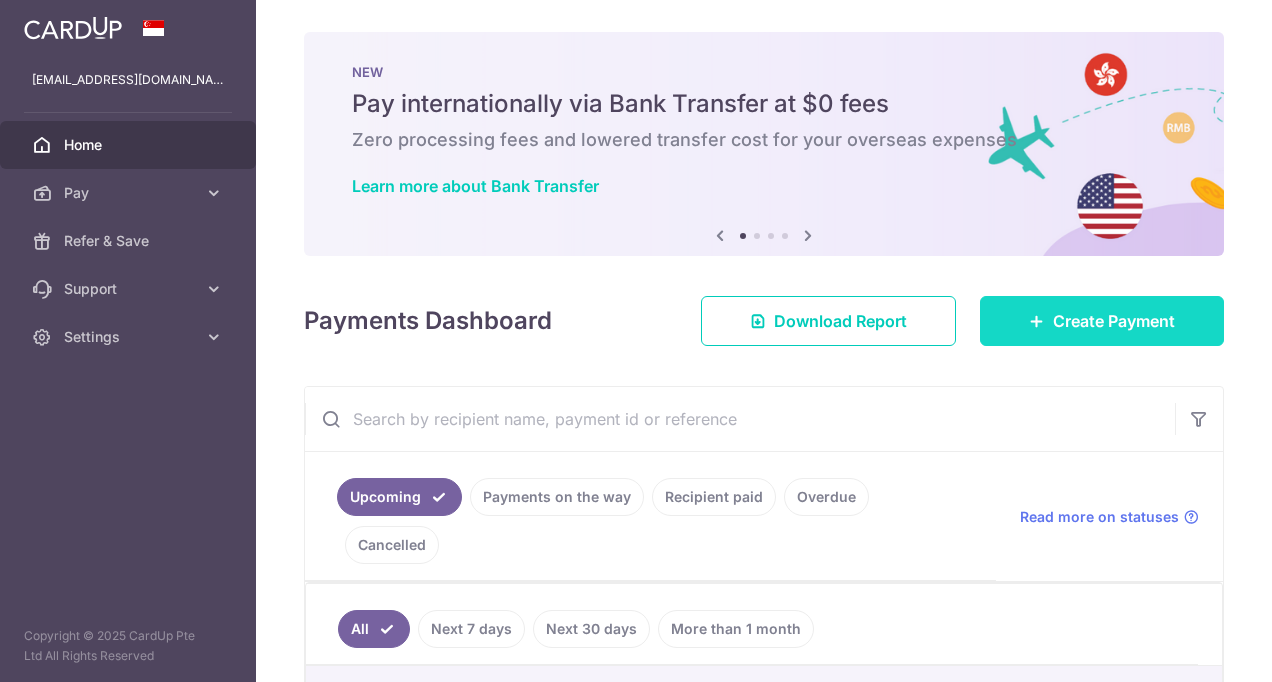 click on "Create Payment" at bounding box center [1114, 321] 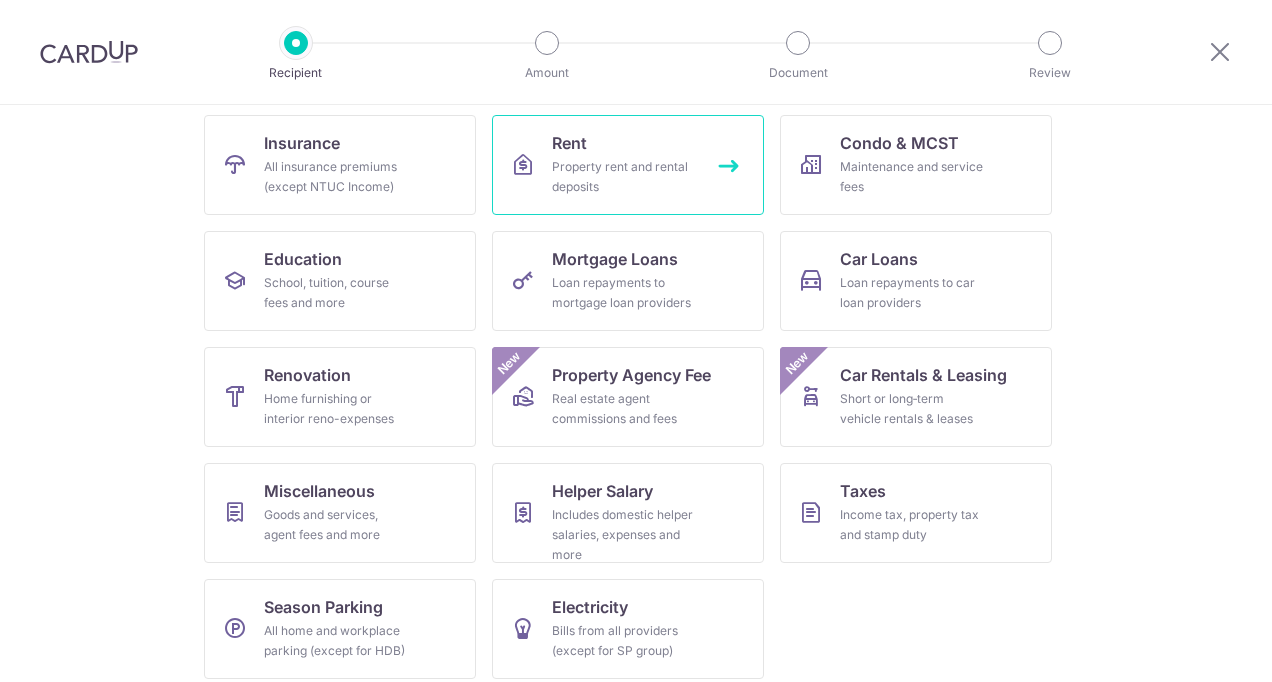 scroll, scrollTop: 0, scrollLeft: 0, axis: both 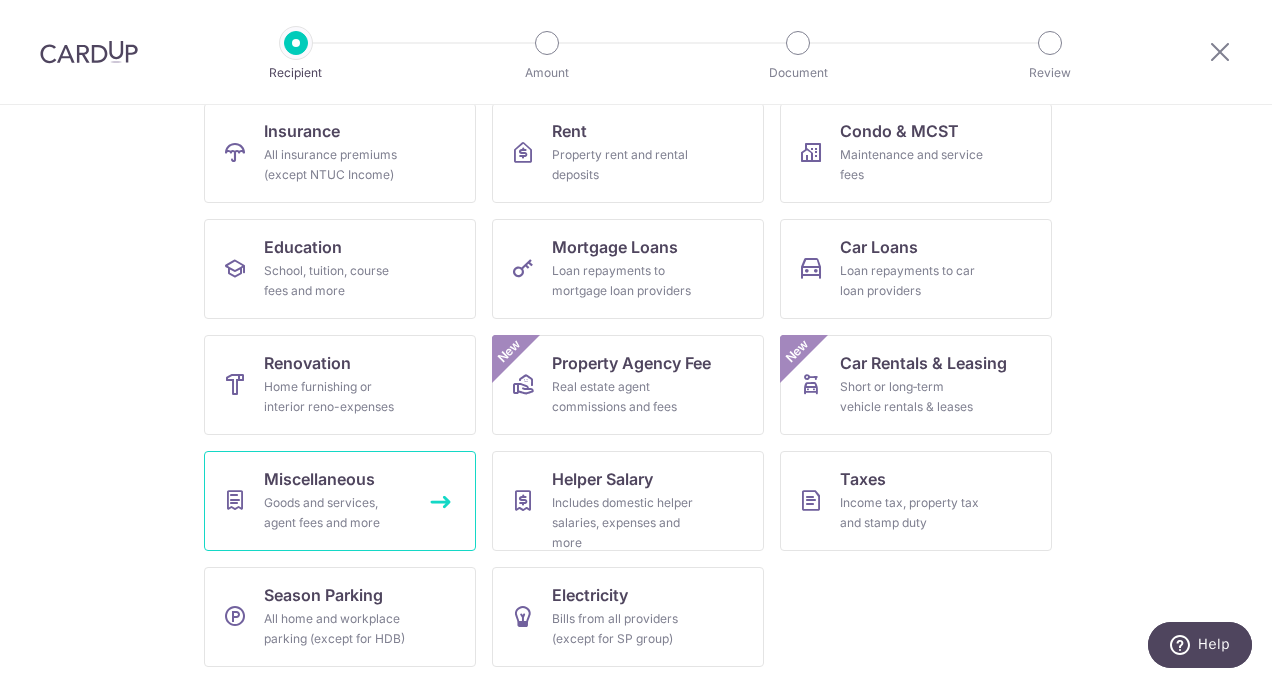 click on "Miscellaneous" at bounding box center (319, 479) 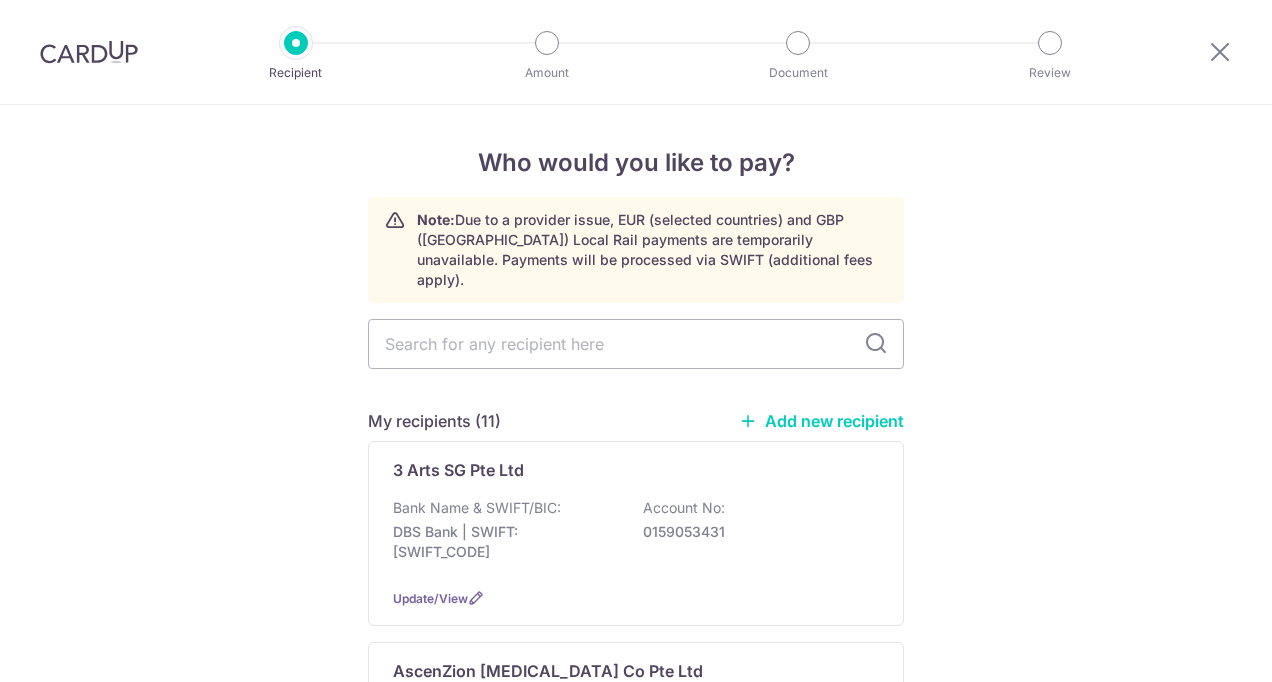 scroll, scrollTop: 0, scrollLeft: 0, axis: both 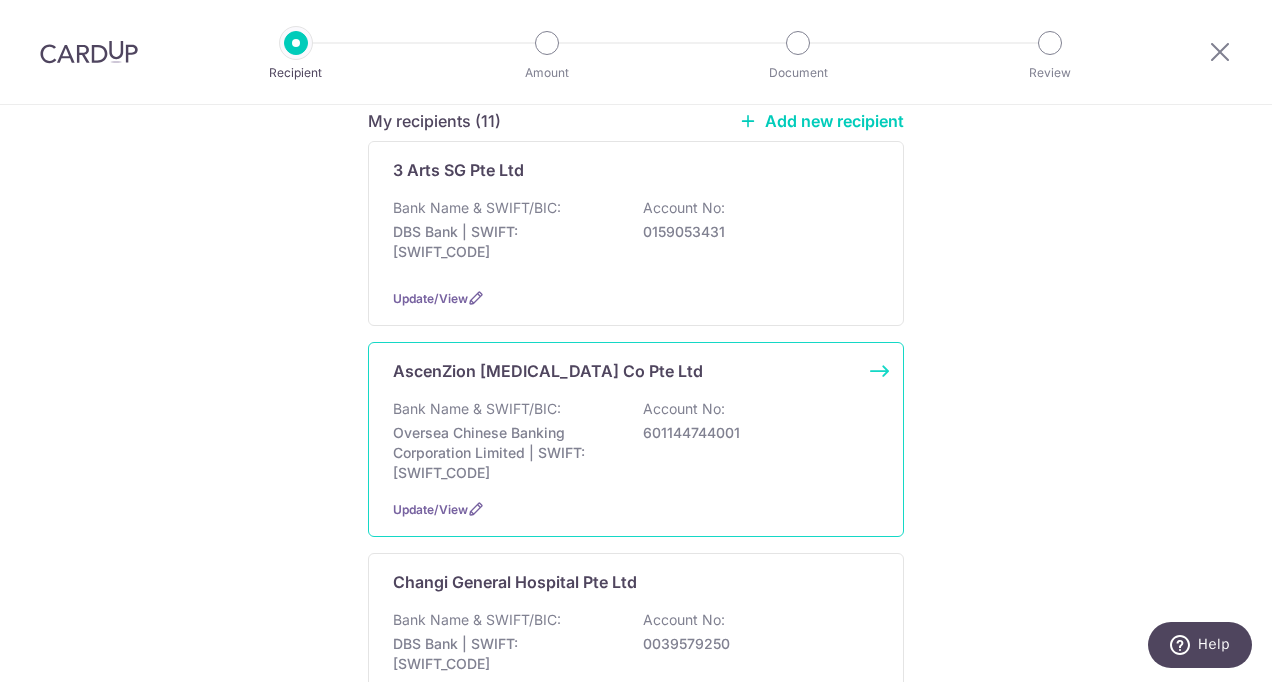 click on "601144744001" at bounding box center (755, 433) 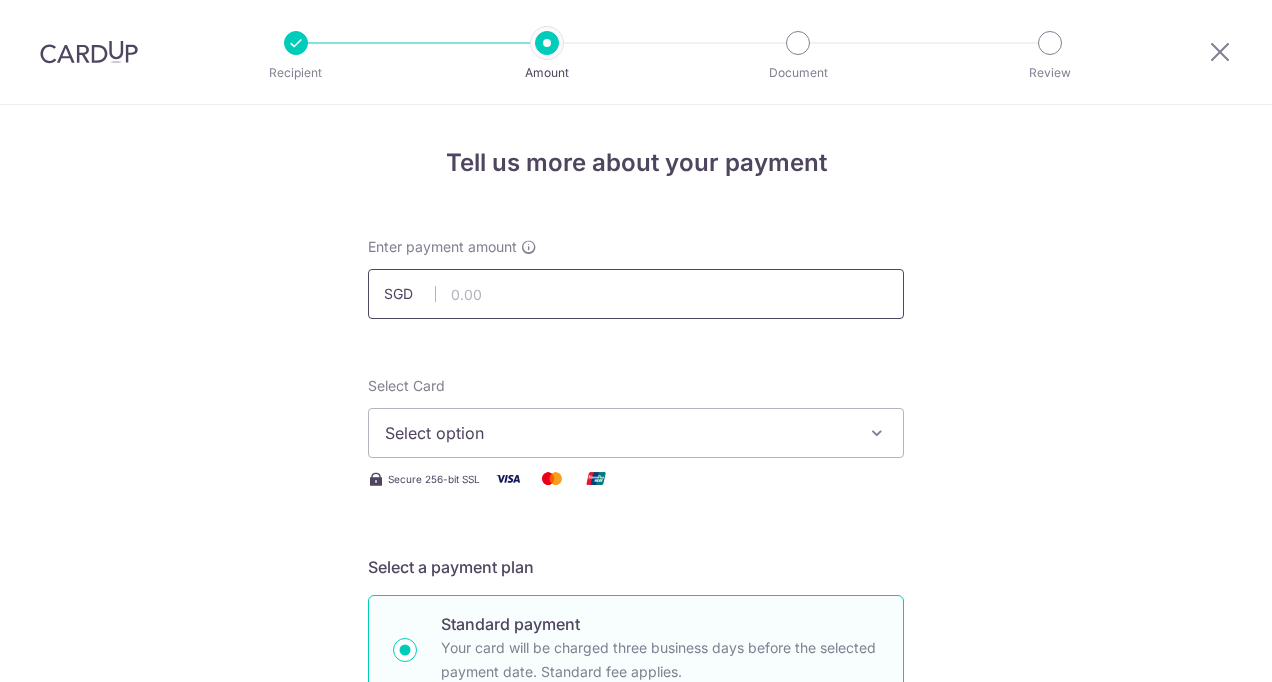scroll, scrollTop: 0, scrollLeft: 0, axis: both 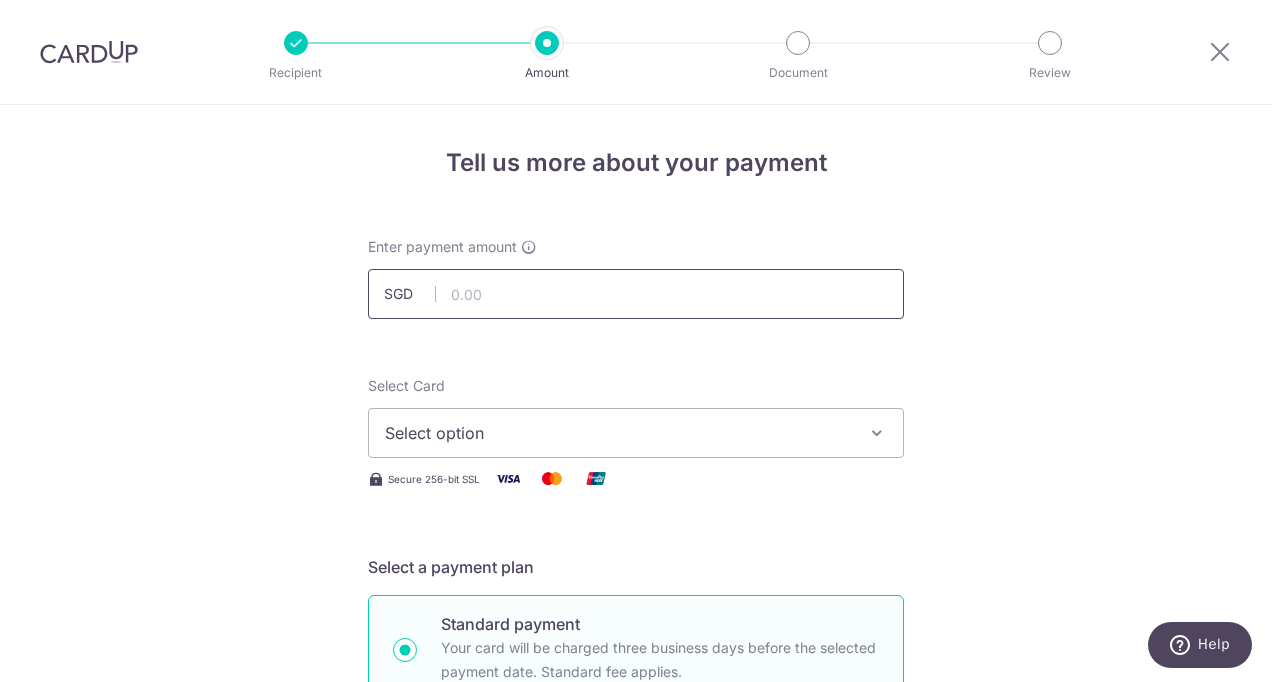 click at bounding box center (636, 294) 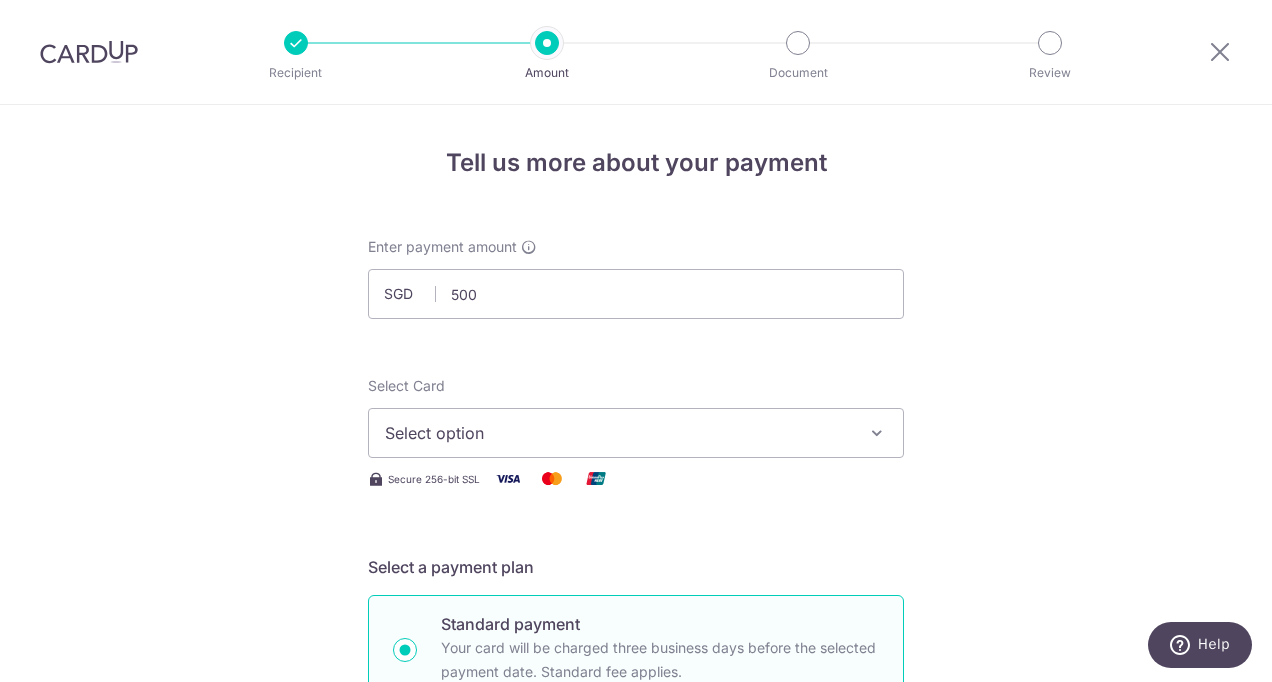 type on "500.00" 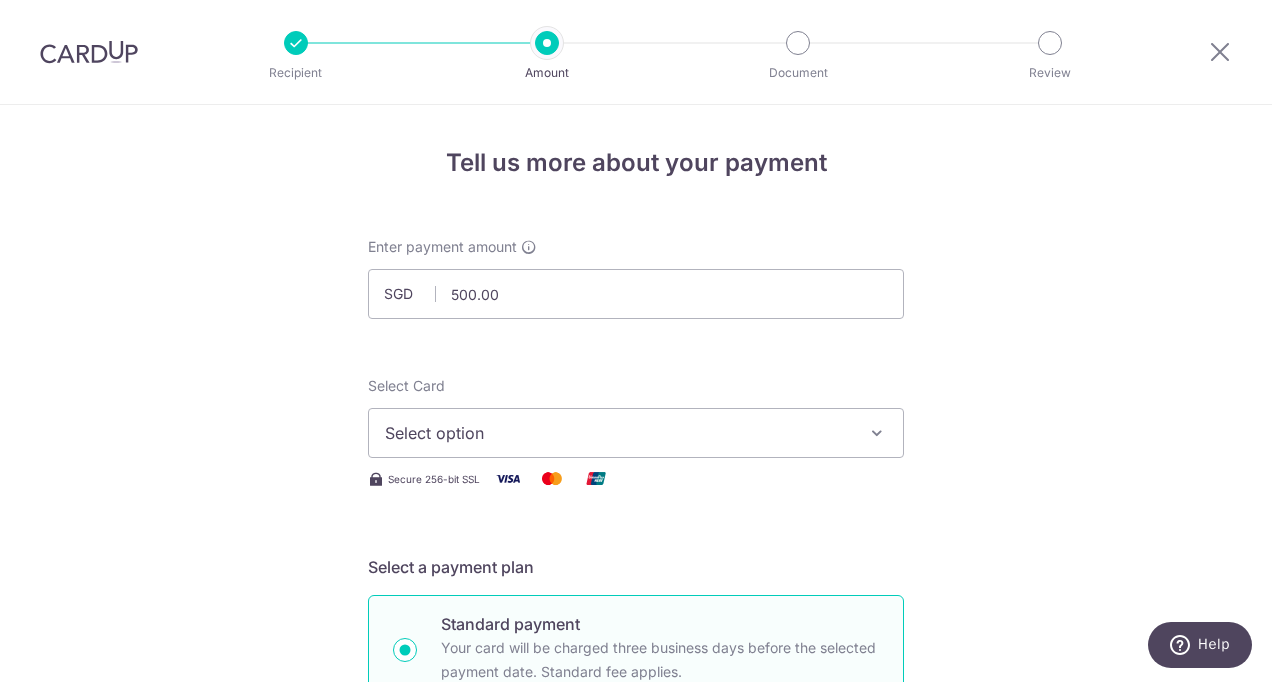 click on "Enter payment amount
SGD
500.00
500.00
Select Card
Select option
Add credit card
Your Cards
**** 3950
Secure 256-bit SSL
Text
New card details
Card
Secure 256-bit SSL" at bounding box center [636, 1028] 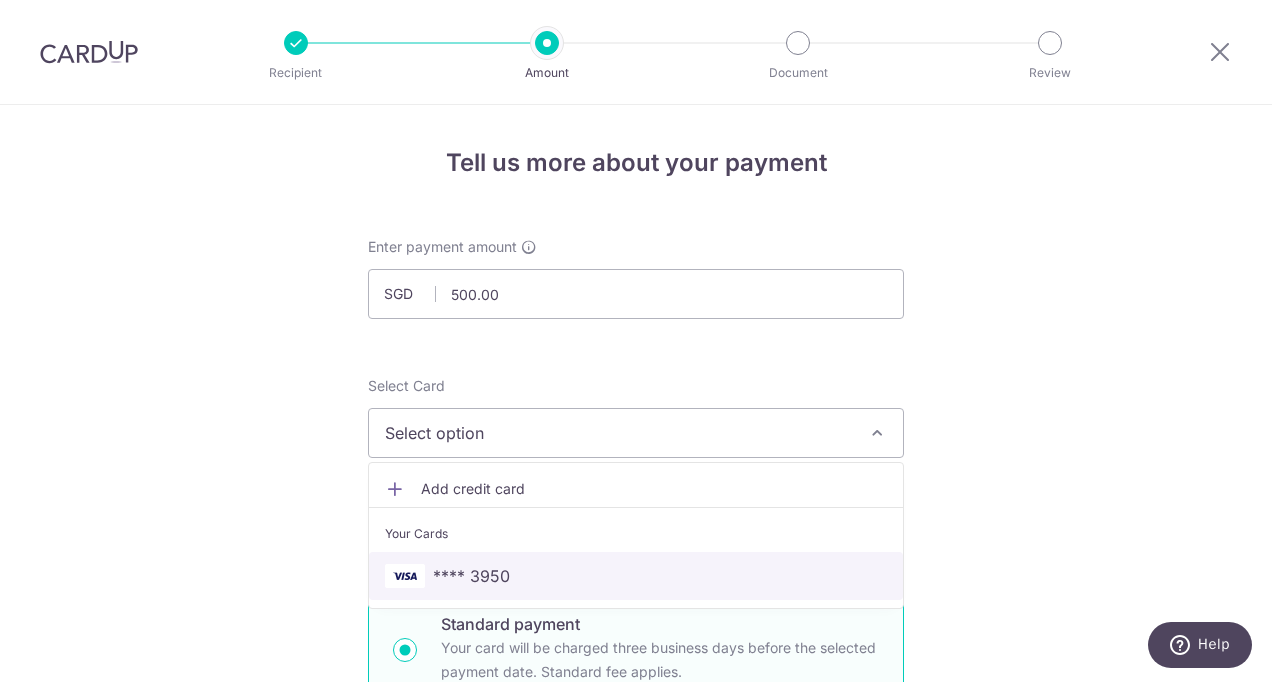 click on "**** 3950" at bounding box center [636, 576] 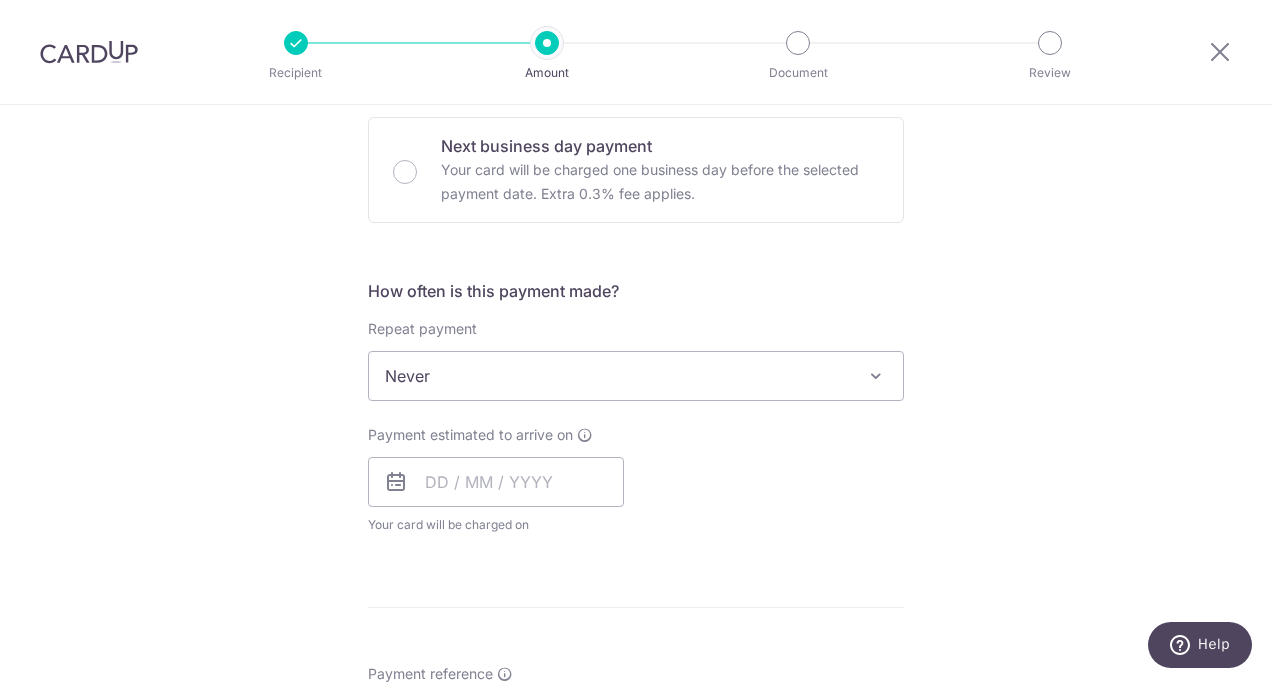 scroll, scrollTop: 700, scrollLeft: 0, axis: vertical 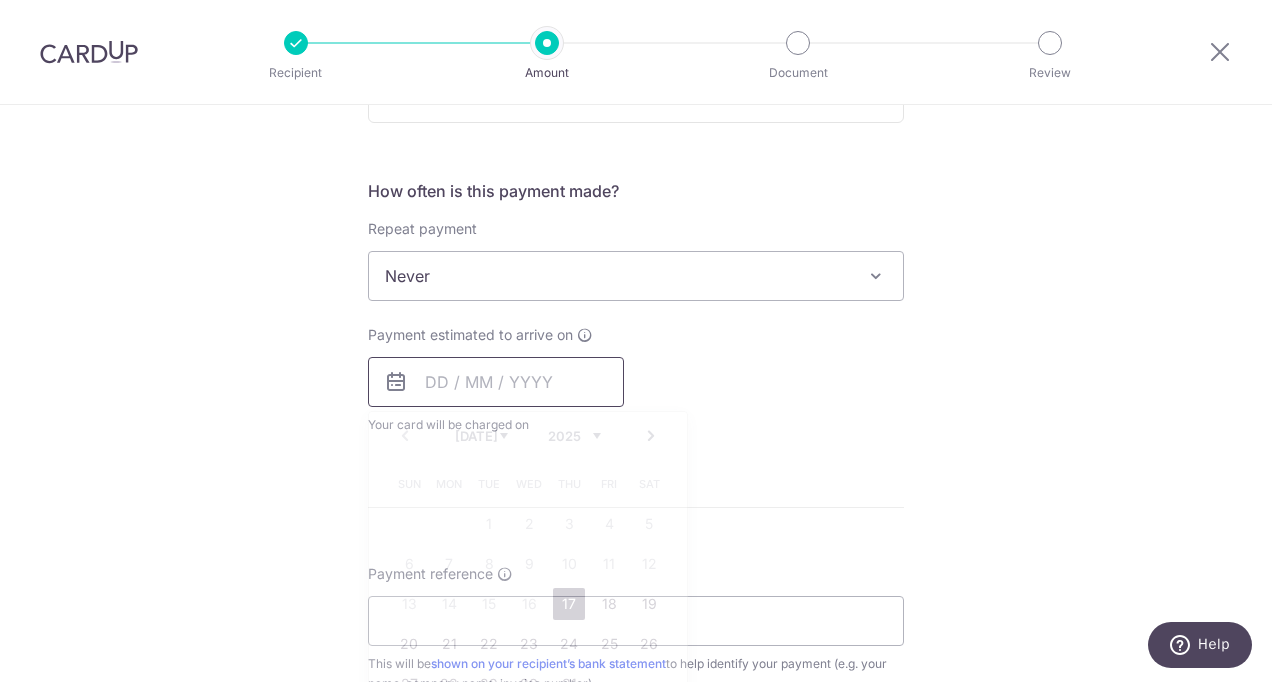 click at bounding box center (496, 382) 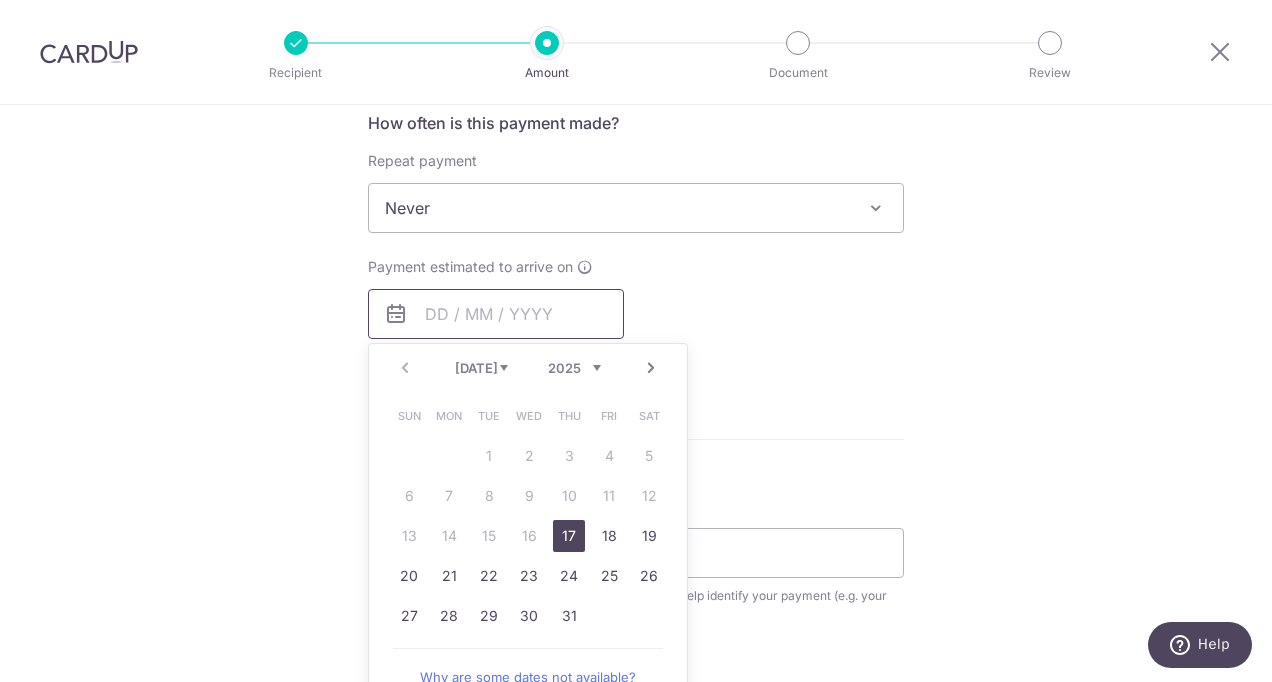 scroll, scrollTop: 800, scrollLeft: 0, axis: vertical 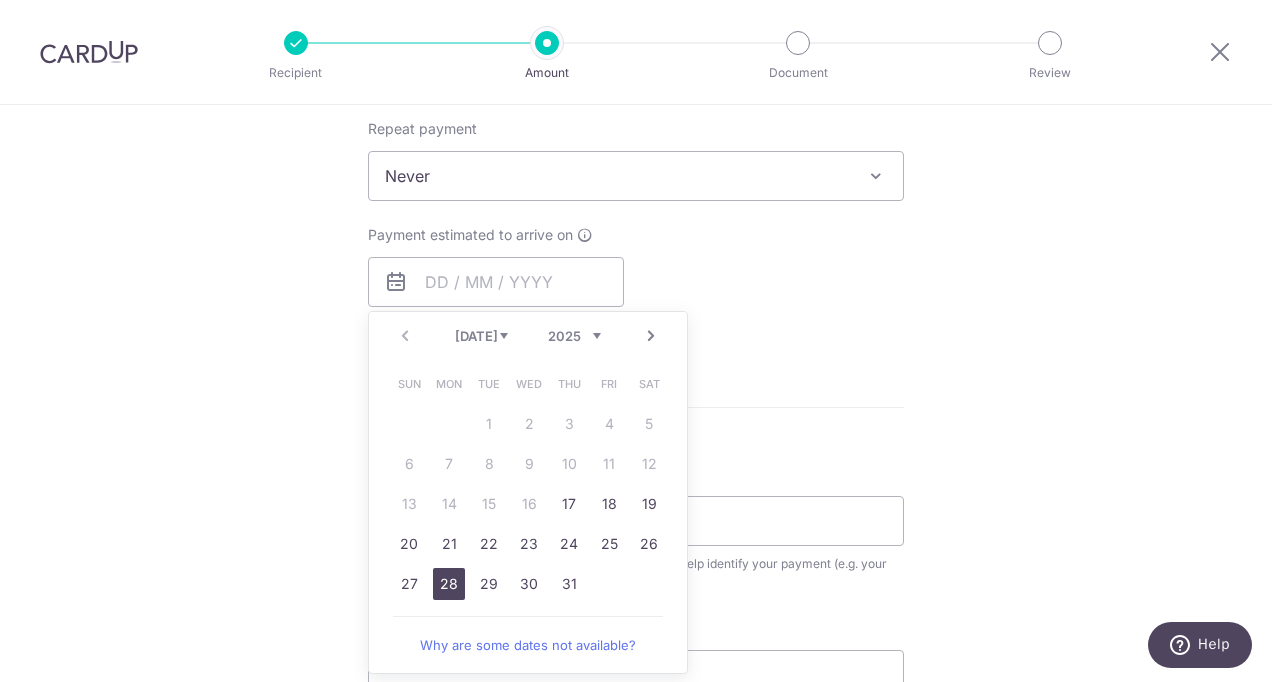 click on "28" at bounding box center (449, 584) 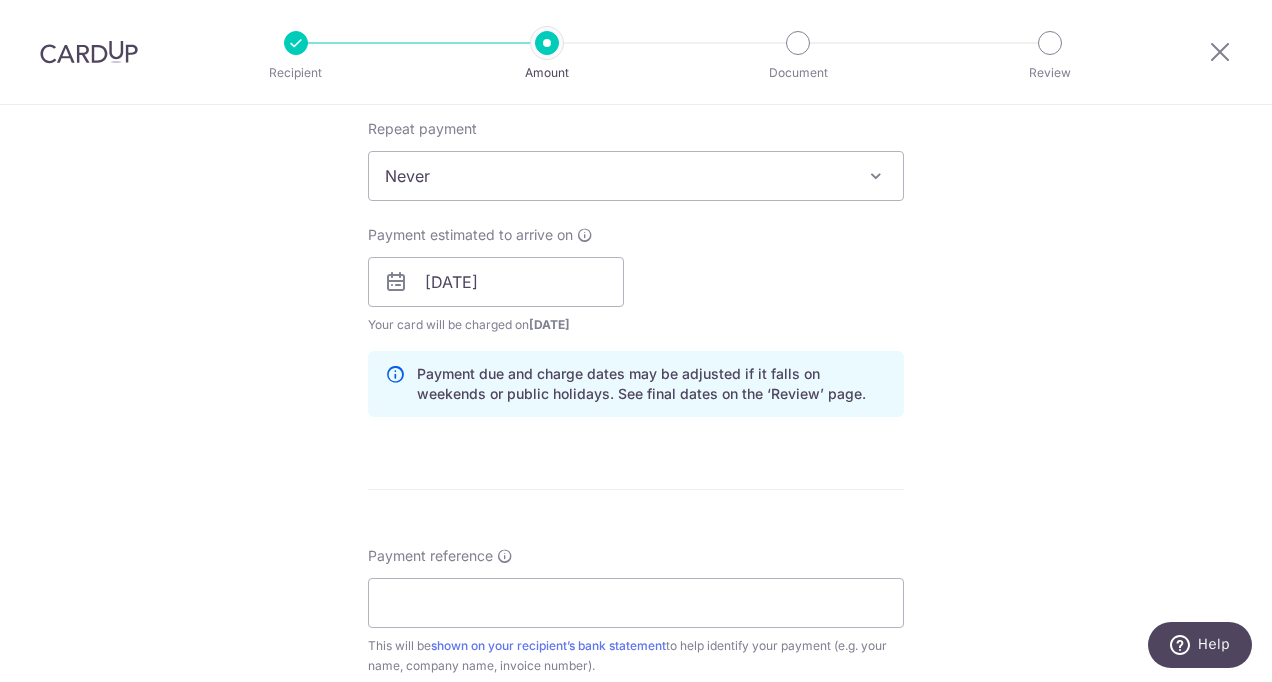 scroll, scrollTop: 1000, scrollLeft: 0, axis: vertical 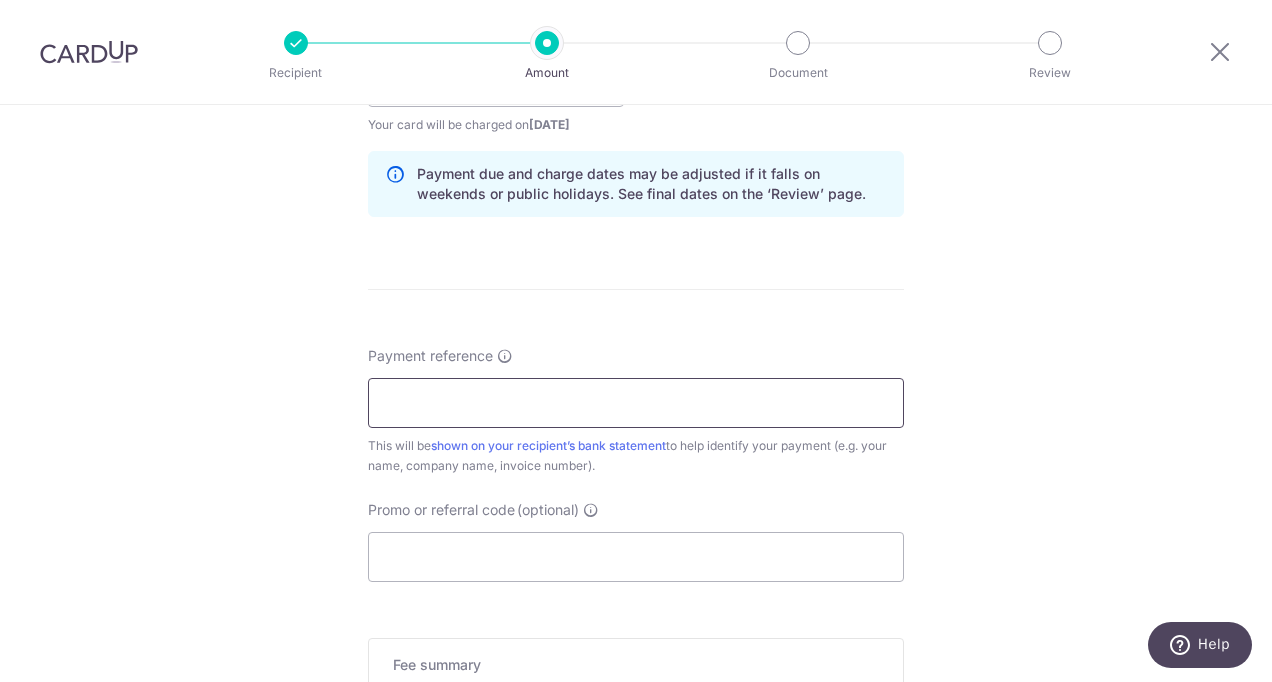 click on "Payment reference" at bounding box center [636, 403] 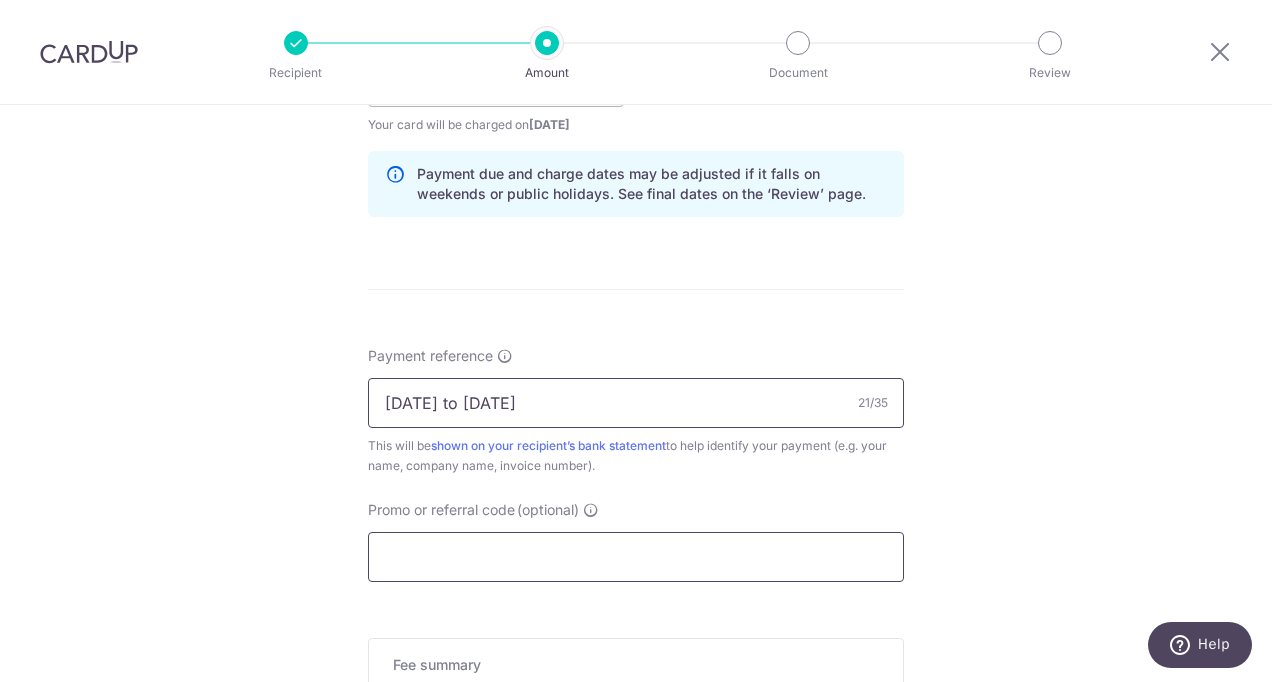 type on "25 Jul to 24 Aug 2025" 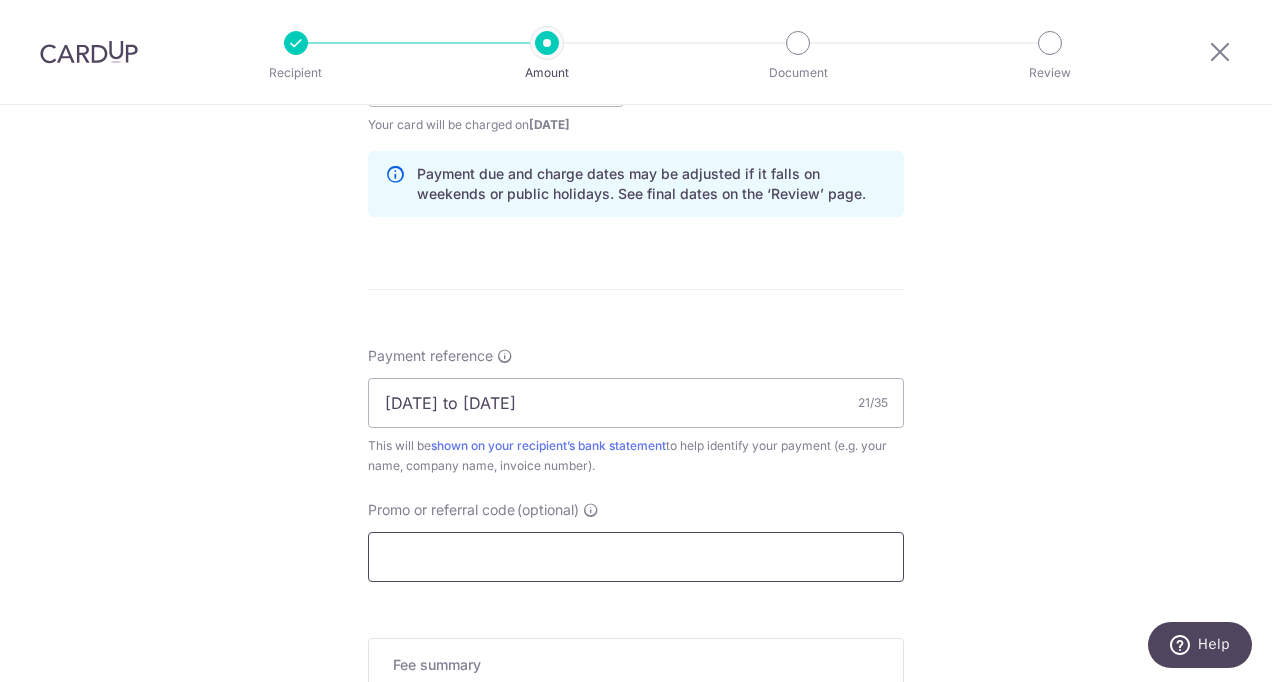 click on "Promo or referral code
(optional)" at bounding box center (636, 557) 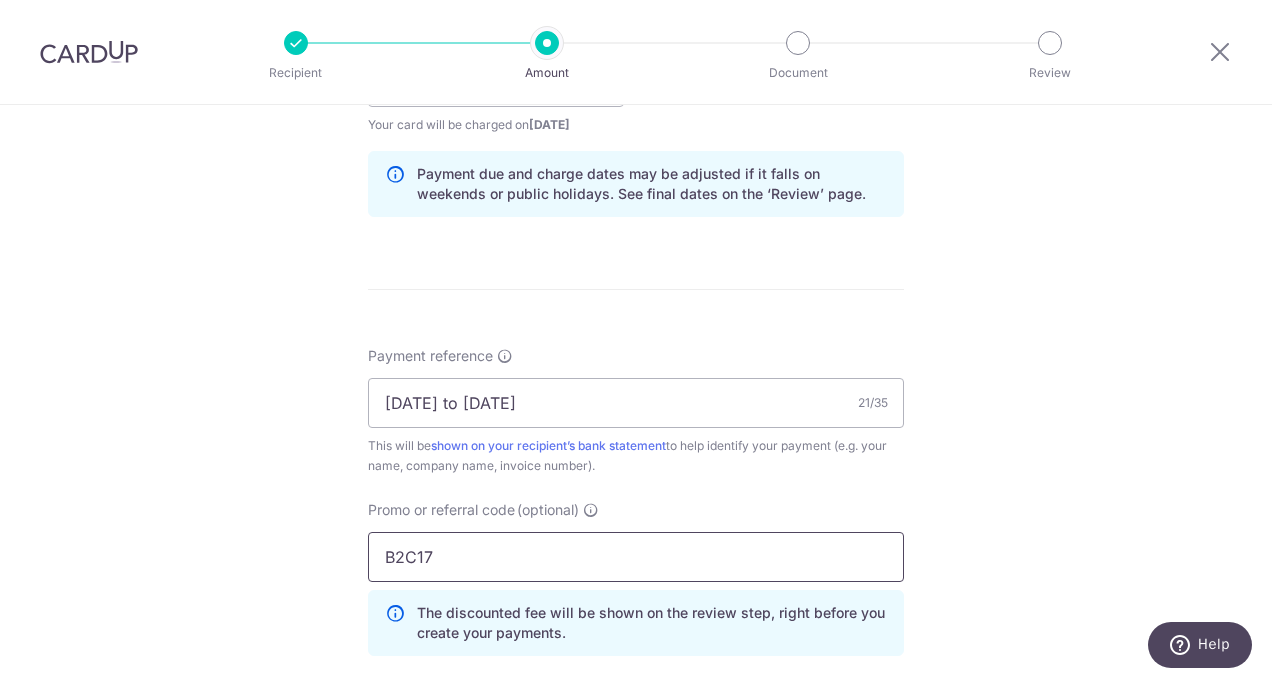 type on "B2C17" 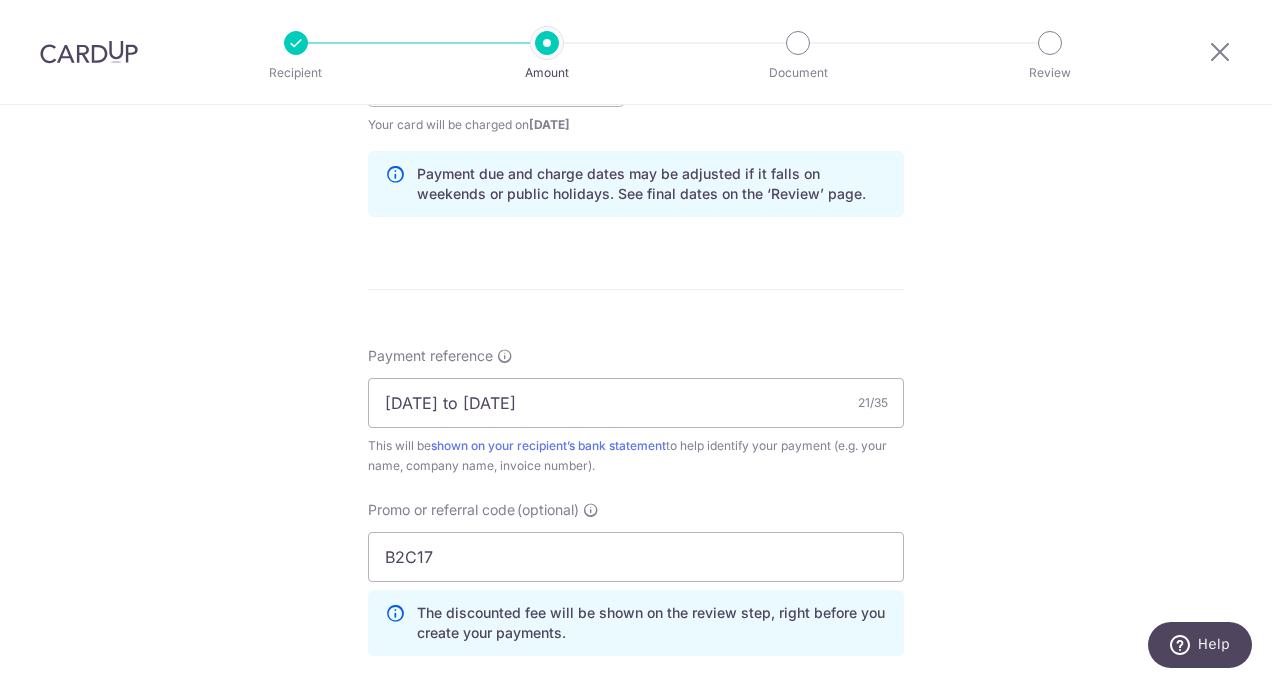 click on "Tell us more about your payment
Enter payment amount
SGD
500.00
500.00
Select Card
**** 3950
Add credit card
Your Cards
**** 3950
Secure 256-bit SSL
Text
New card details
Card
Secure 256-bit SSL" at bounding box center (636, 95) 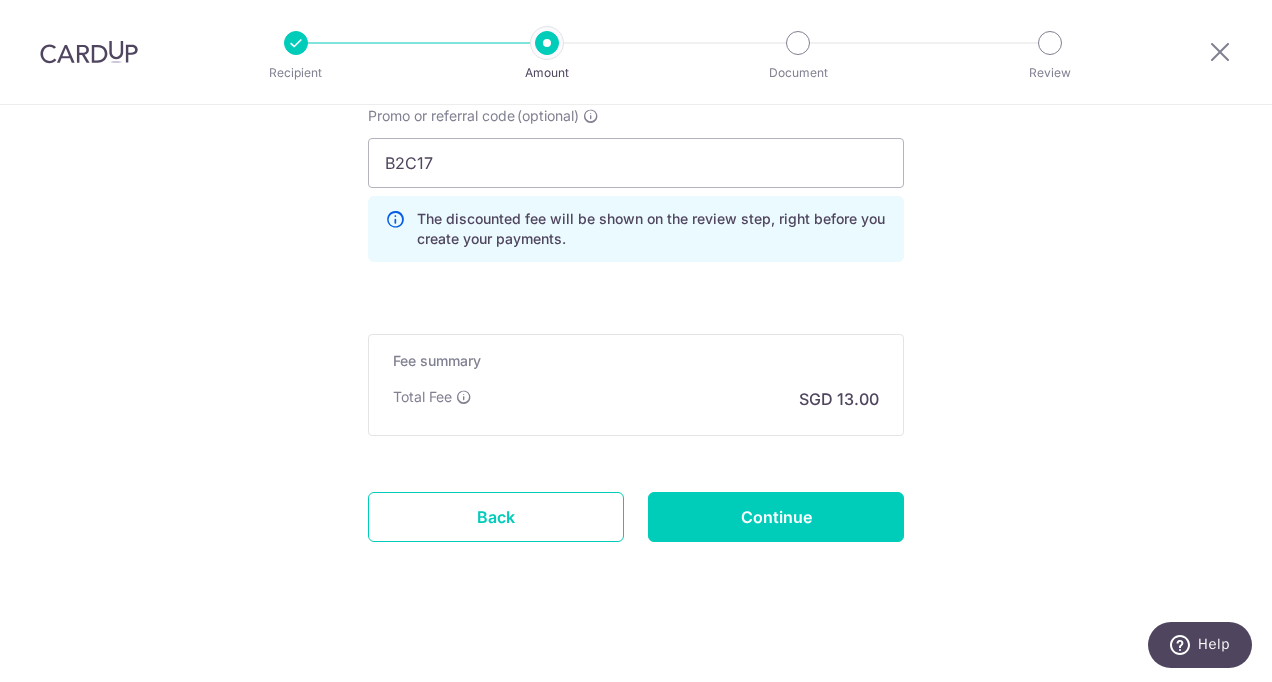 scroll, scrollTop: 1398, scrollLeft: 0, axis: vertical 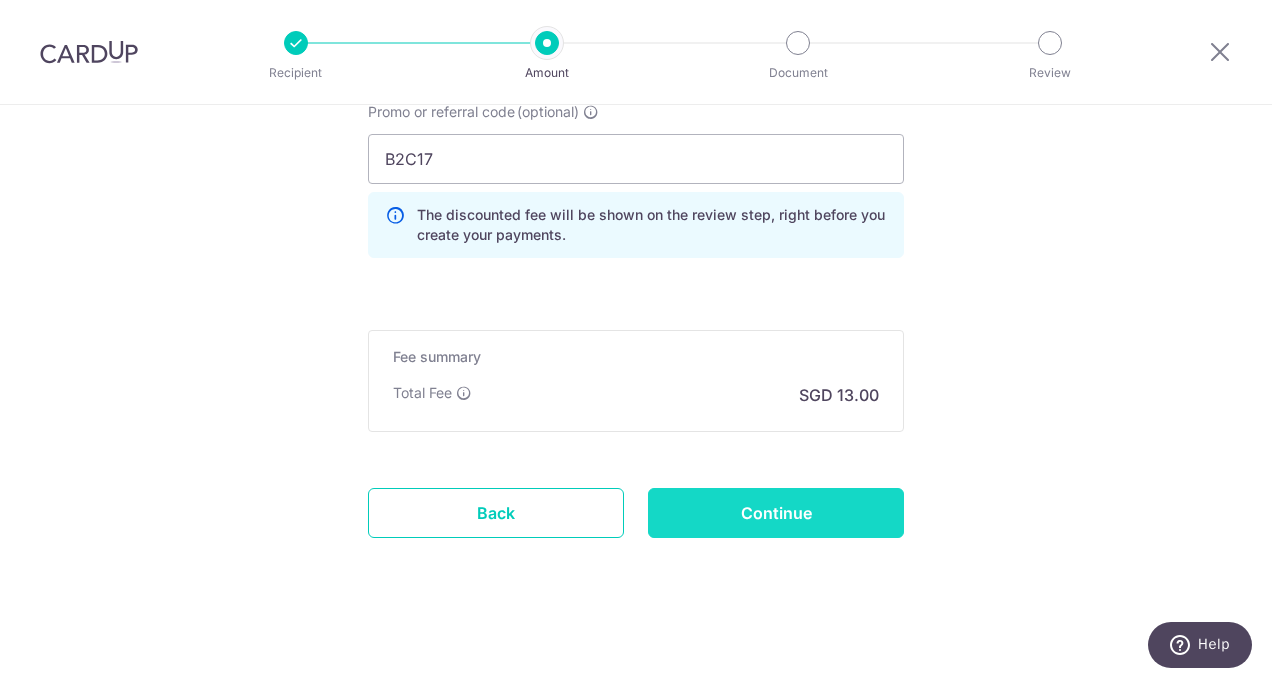 click on "Continue" at bounding box center (776, 513) 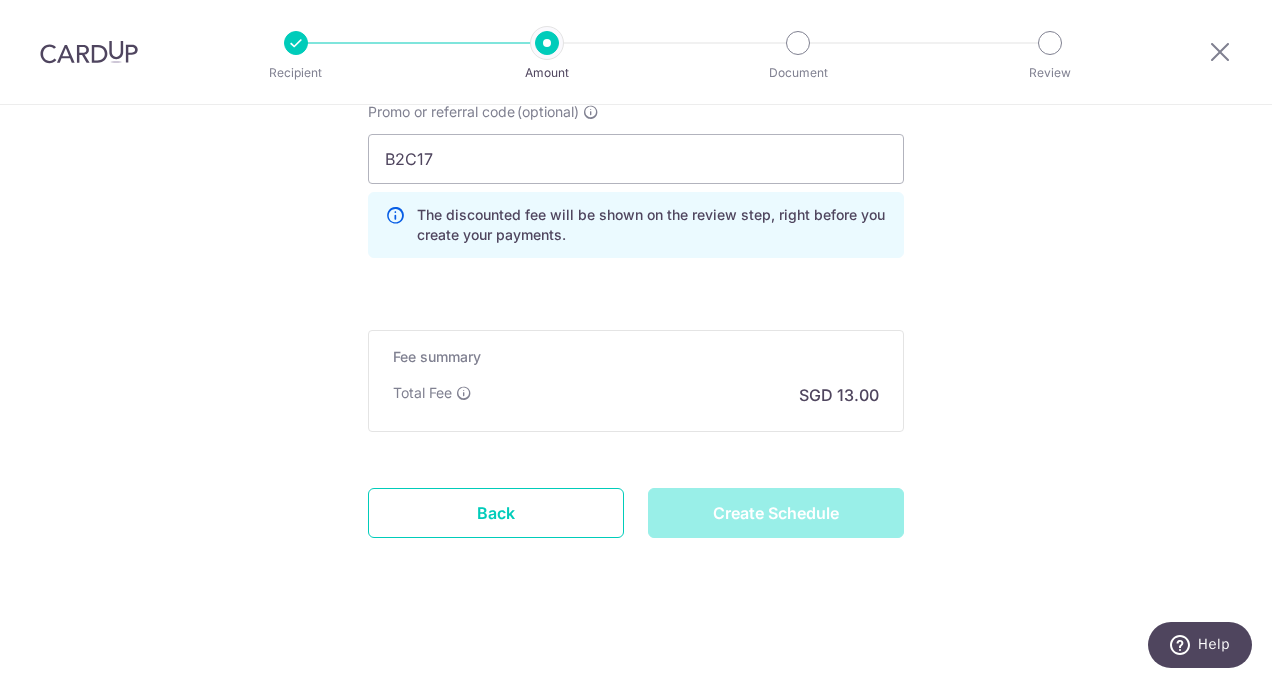 type on "Create Schedule" 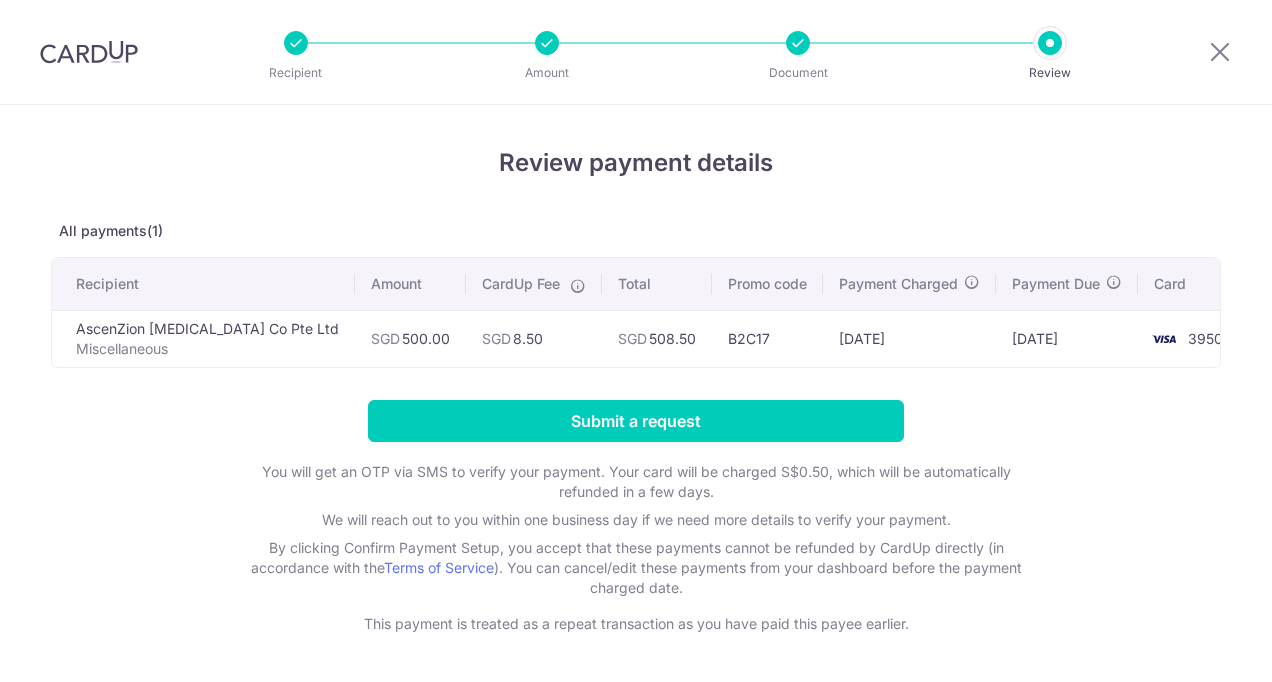 scroll, scrollTop: 0, scrollLeft: 0, axis: both 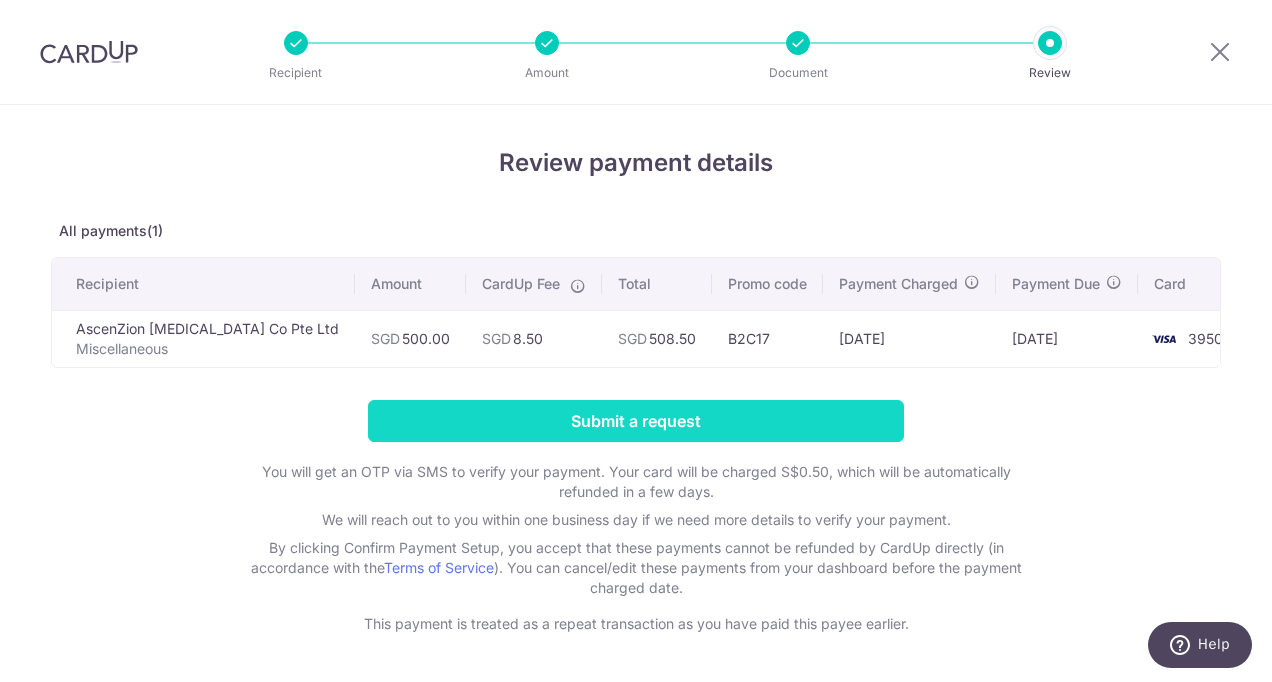 click on "Submit a request" at bounding box center [636, 421] 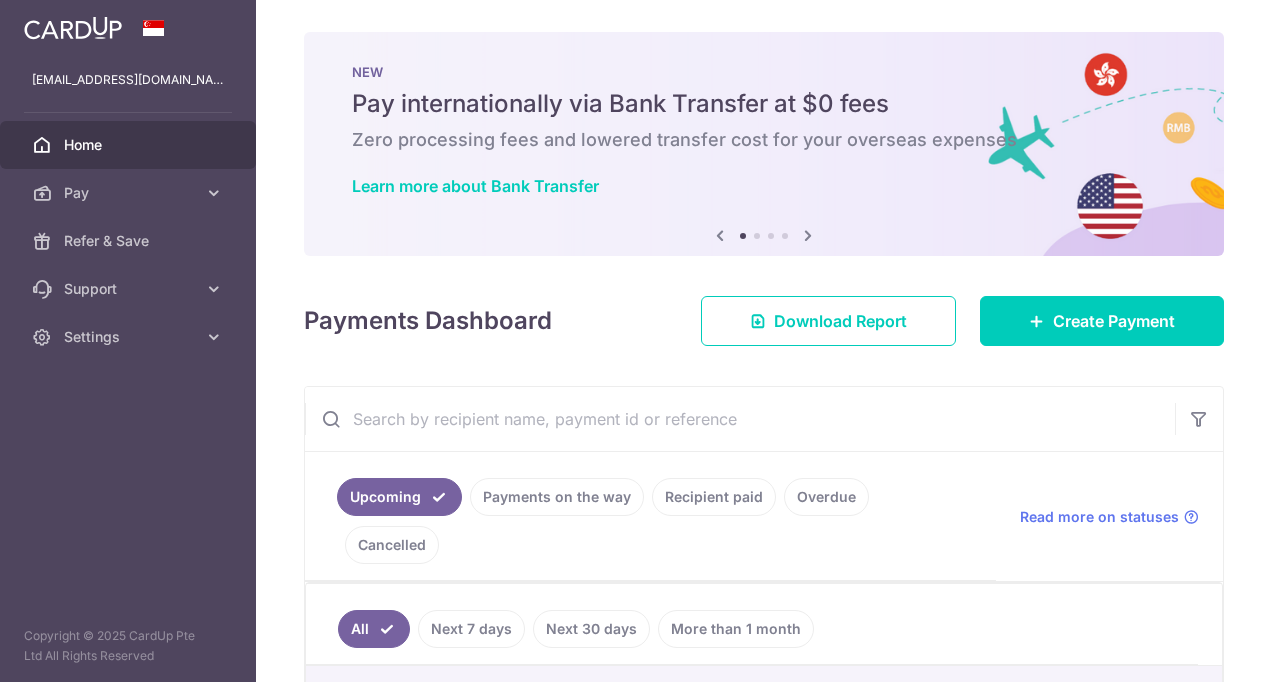 scroll, scrollTop: 0, scrollLeft: 0, axis: both 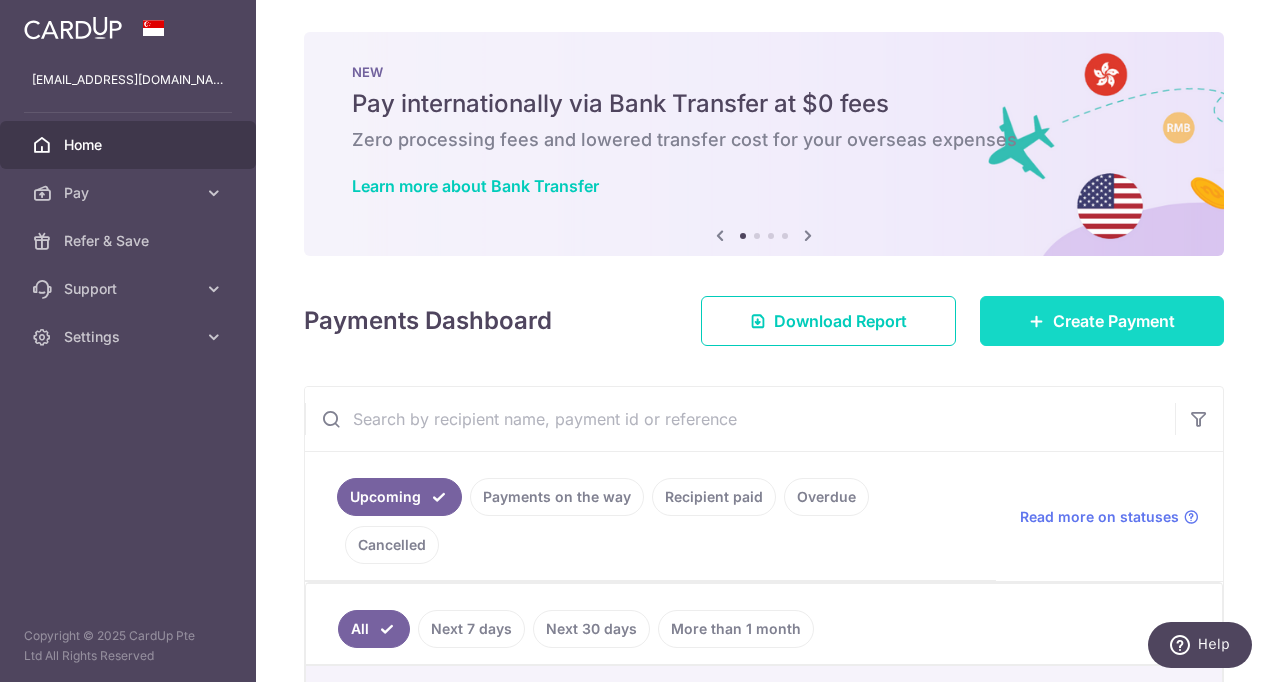 click on "Create Payment" at bounding box center [1114, 321] 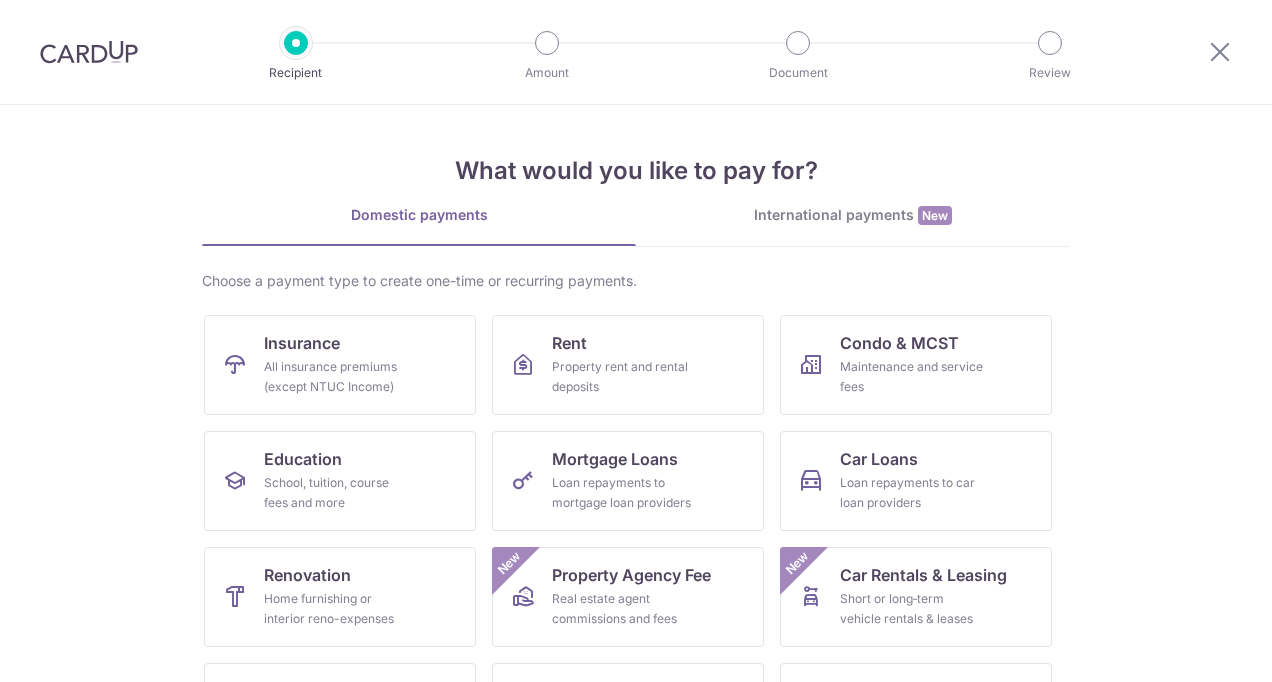 scroll, scrollTop: 0, scrollLeft: 0, axis: both 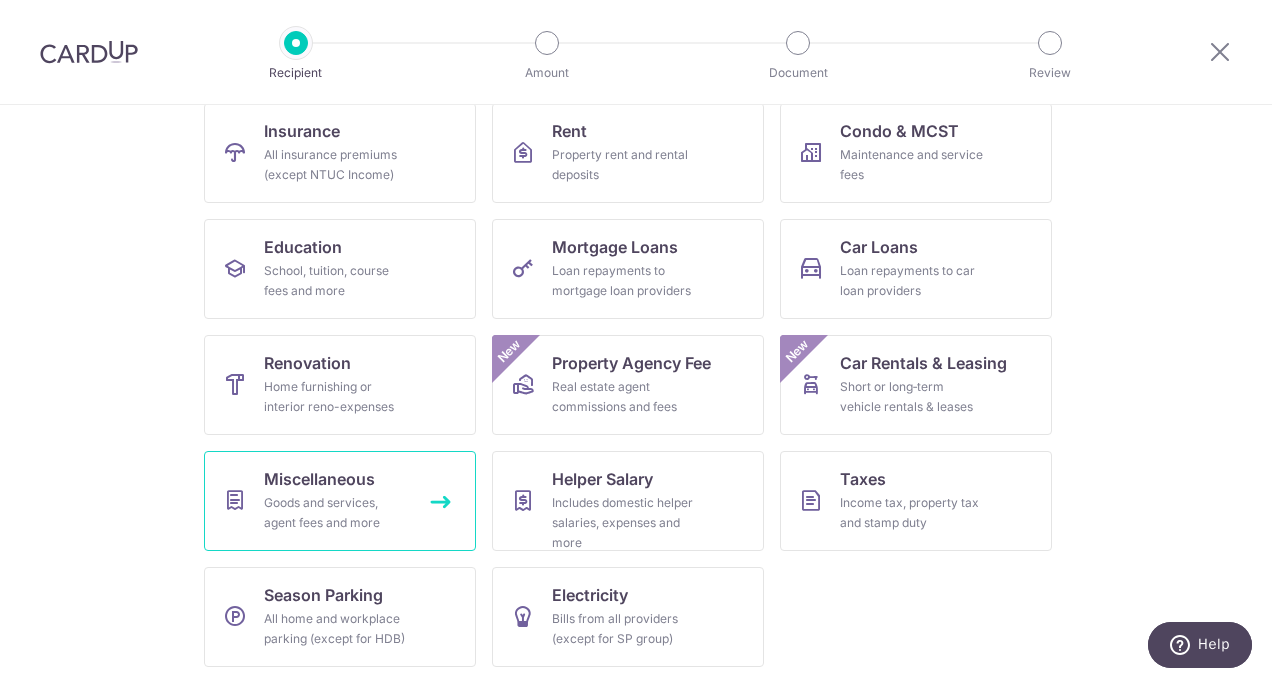 click on "Goods and services, agent fees and more" at bounding box center (336, 513) 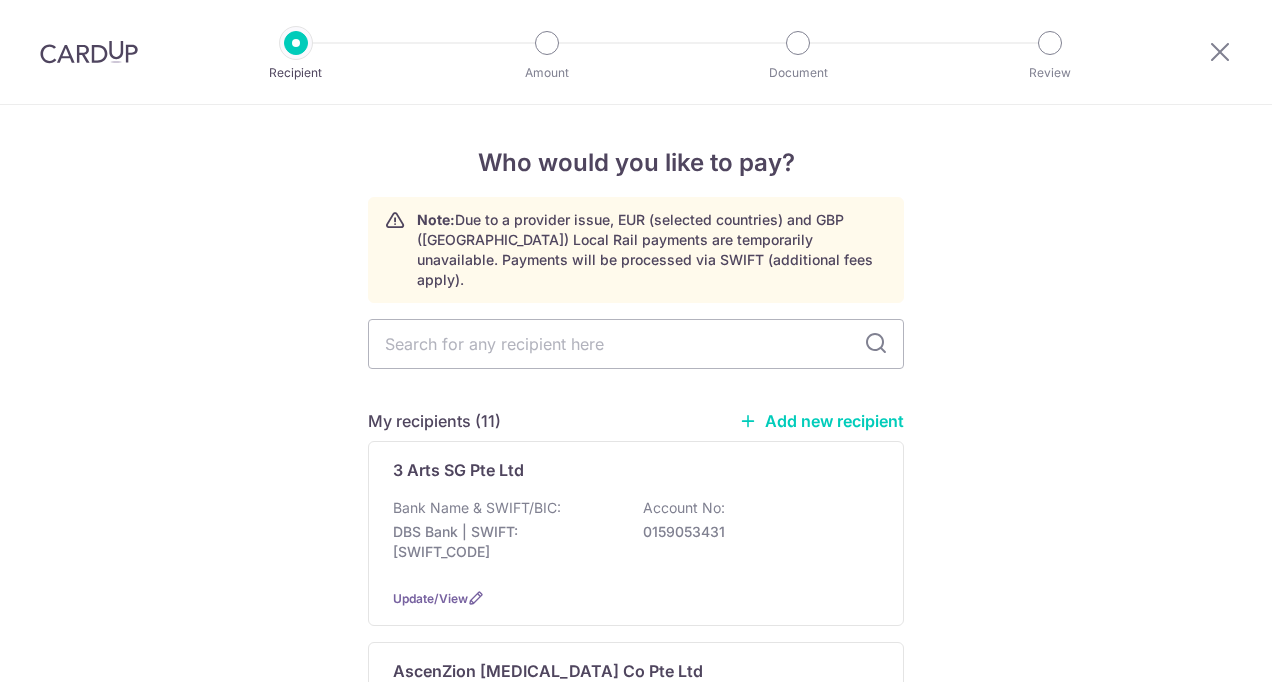 scroll, scrollTop: 0, scrollLeft: 0, axis: both 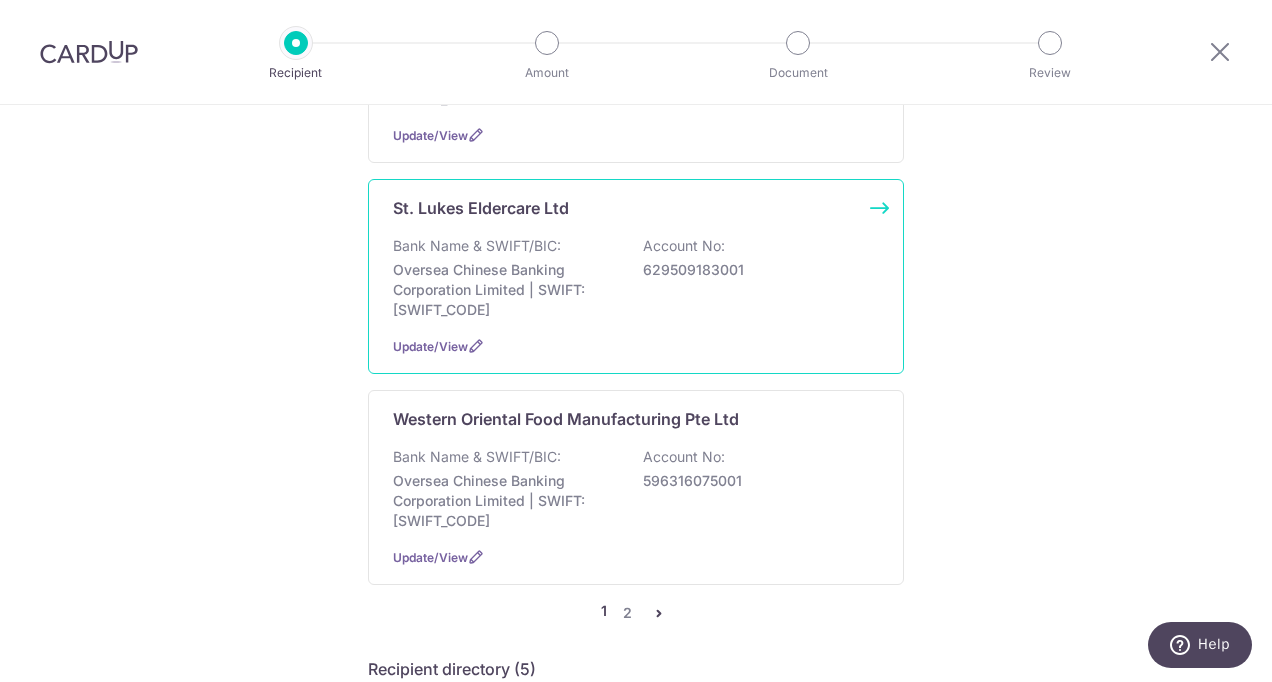 click on "St. Lukes Eldercare Ltd
Bank Name & SWIFT/BIC:
Oversea Chinese Banking Corporation Limited | SWIFT: OCBCSGSGXXX
Account No:
629509183001
Update/View" at bounding box center (636, 276) 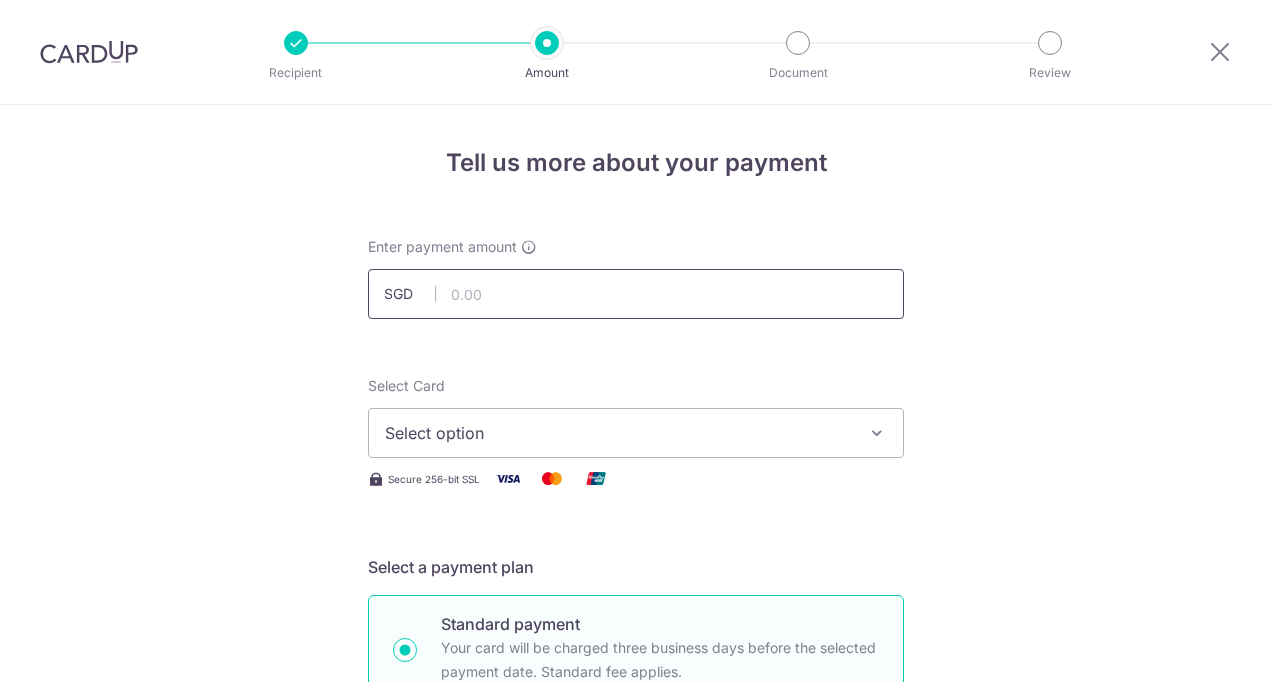 scroll, scrollTop: 0, scrollLeft: 0, axis: both 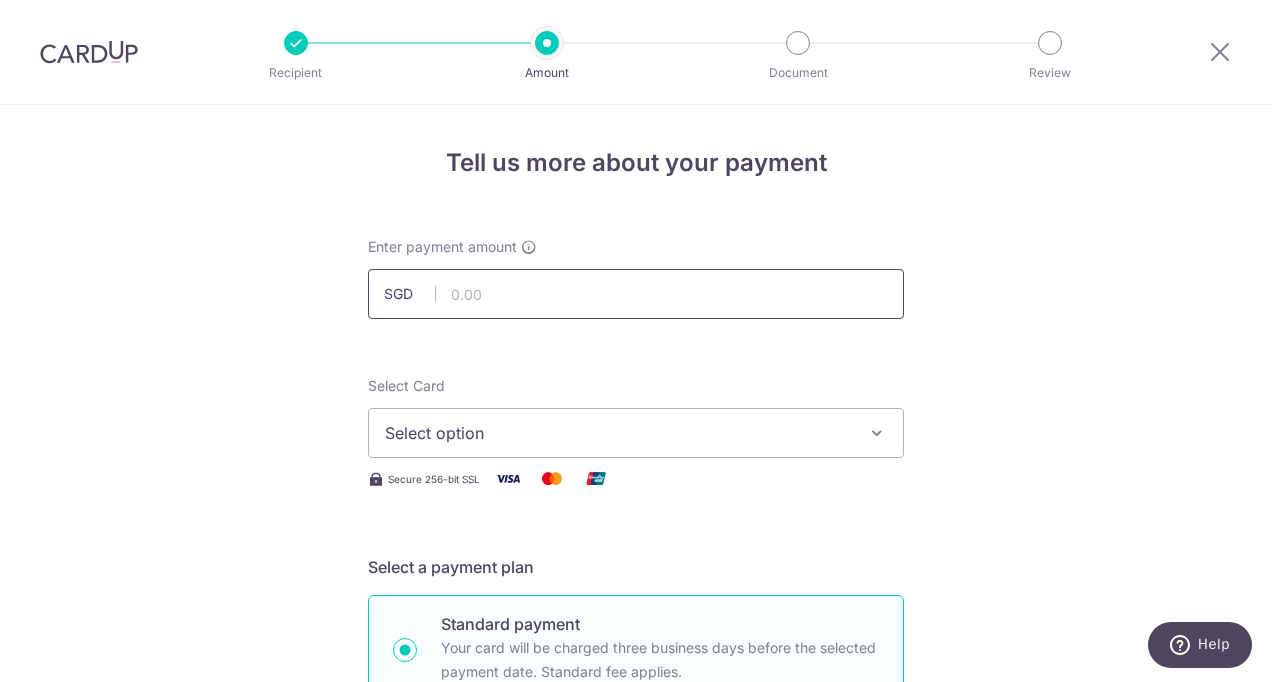 click at bounding box center (636, 294) 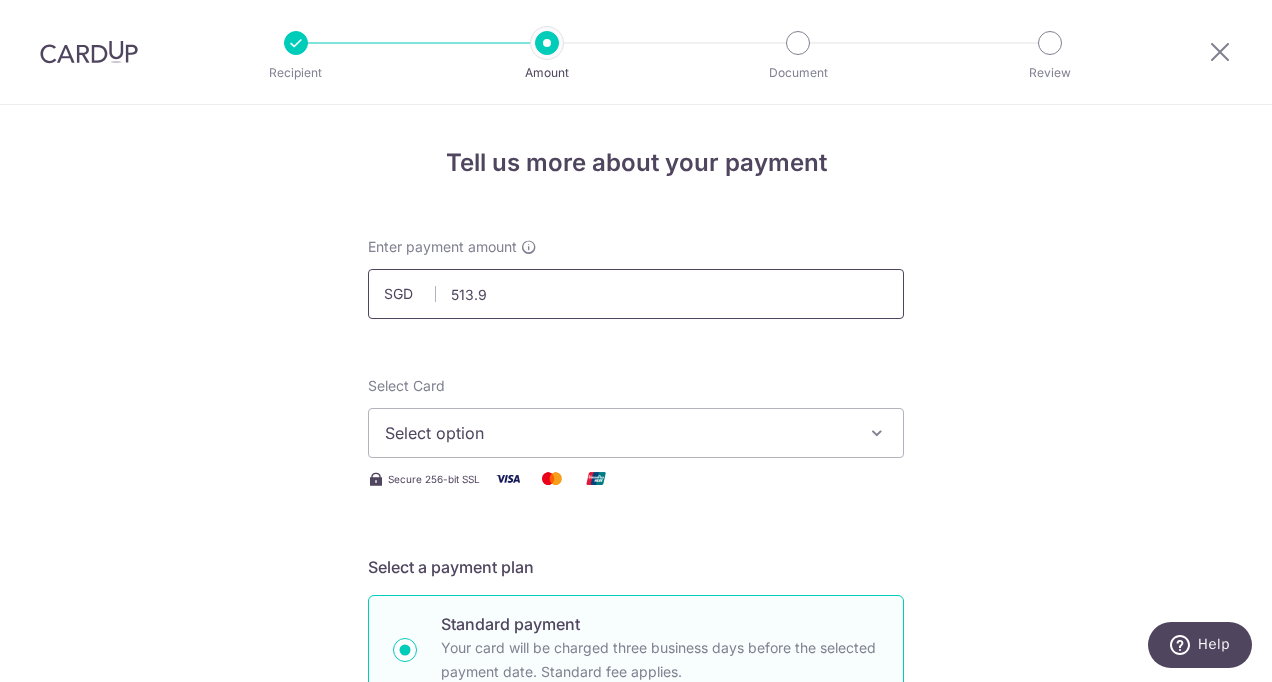 type on "513.95" 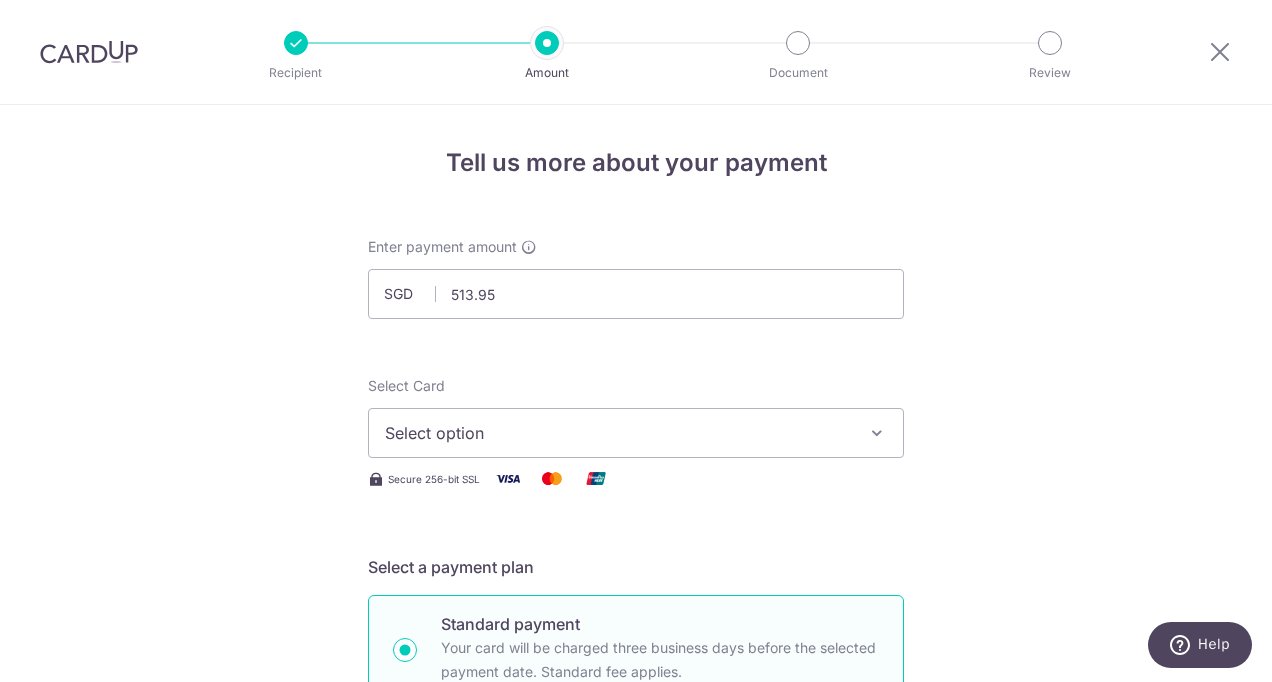 click on "Tell us more about your payment
Enter payment amount
SGD
513.95
513.95
Select Card
Select option
Add credit card
Your Cards
**** 3950
Secure 256-bit SSL
Text
New card details
Card
Secure 256-bit SSL" at bounding box center (636, 1009) 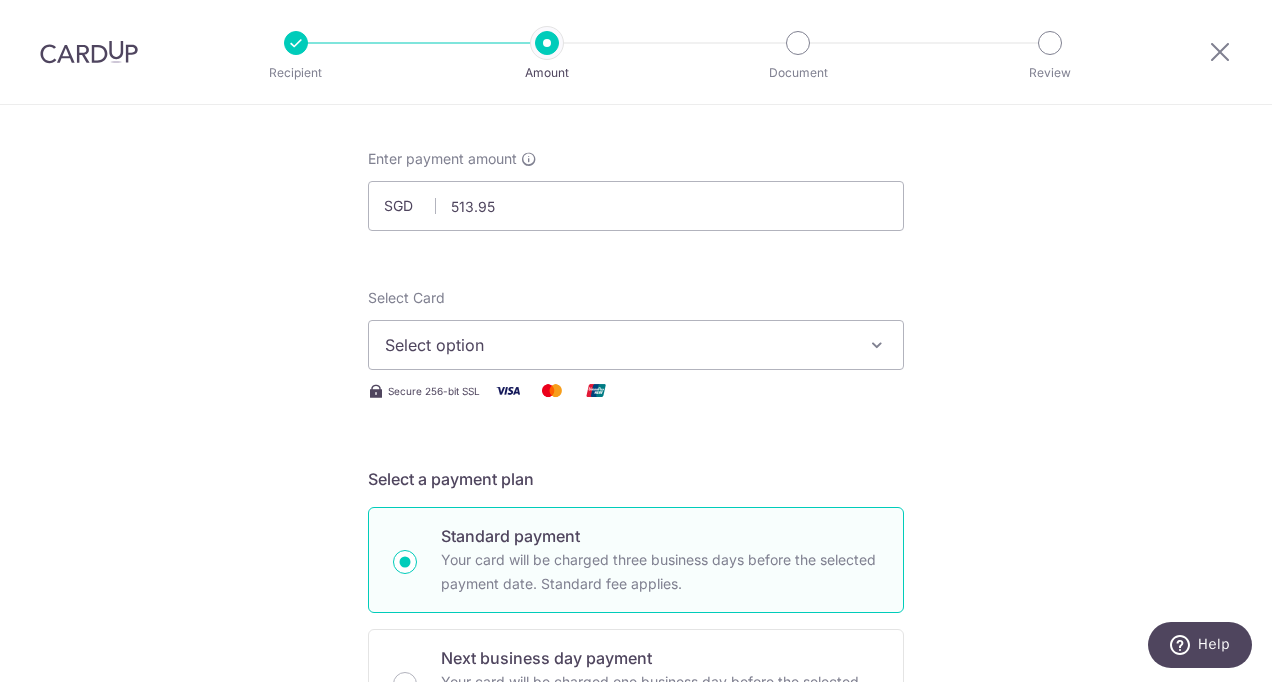 scroll, scrollTop: 200, scrollLeft: 0, axis: vertical 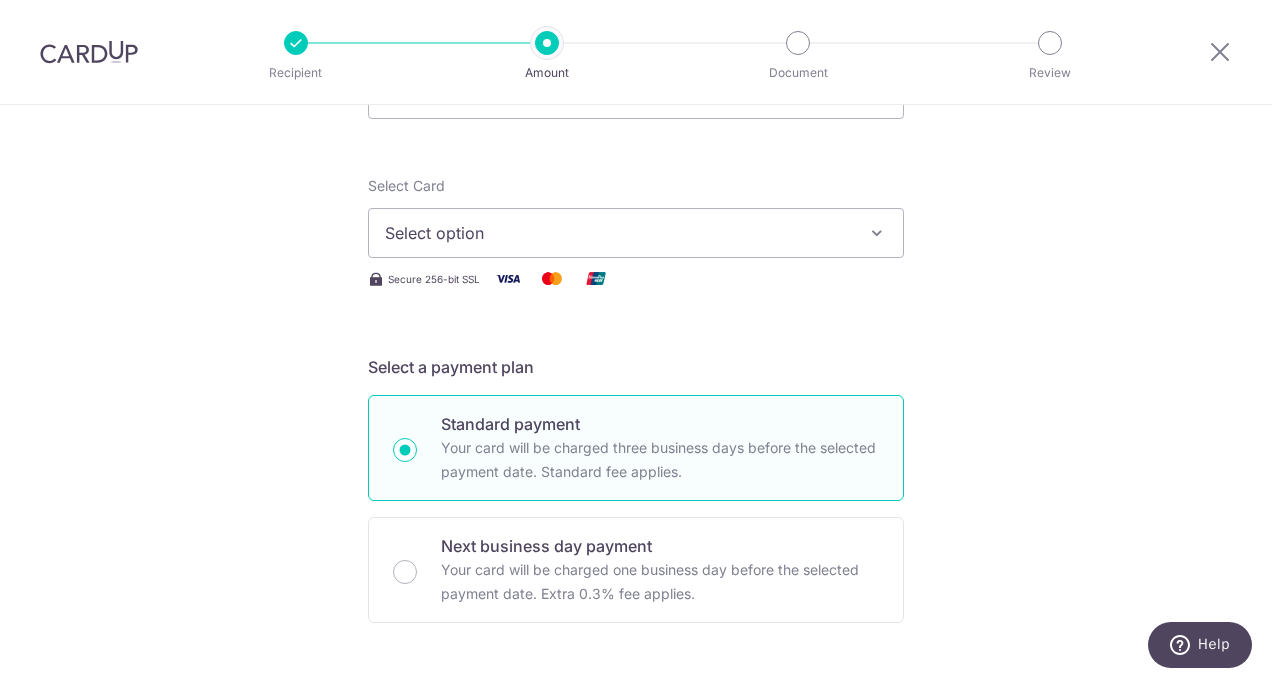 click on "Select option" at bounding box center (618, 233) 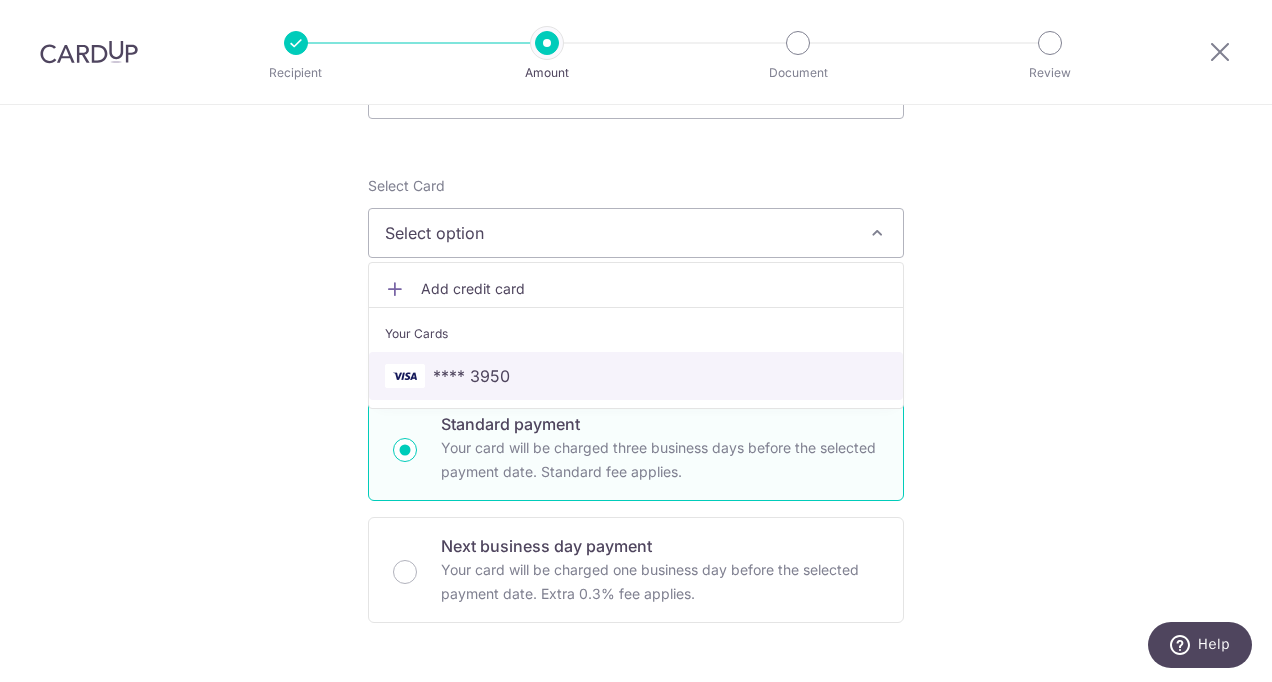 click on "**** 3950" at bounding box center [636, 376] 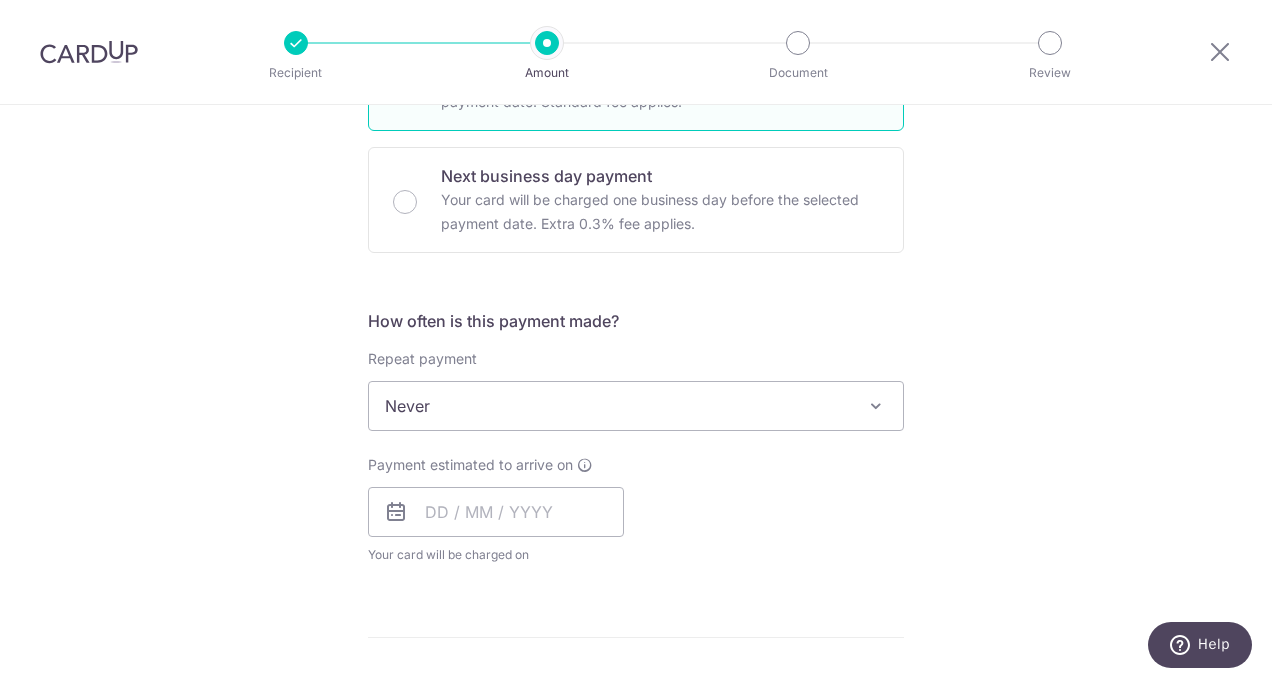 scroll, scrollTop: 600, scrollLeft: 0, axis: vertical 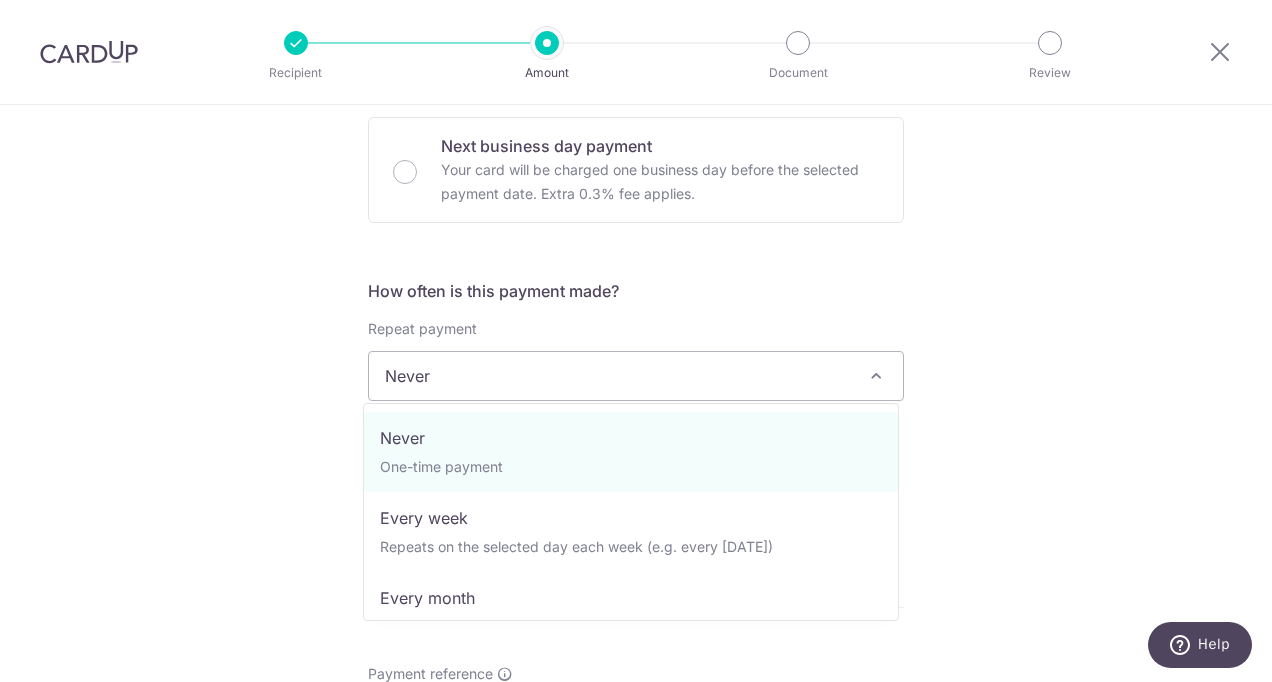click on "Never" at bounding box center [636, 376] 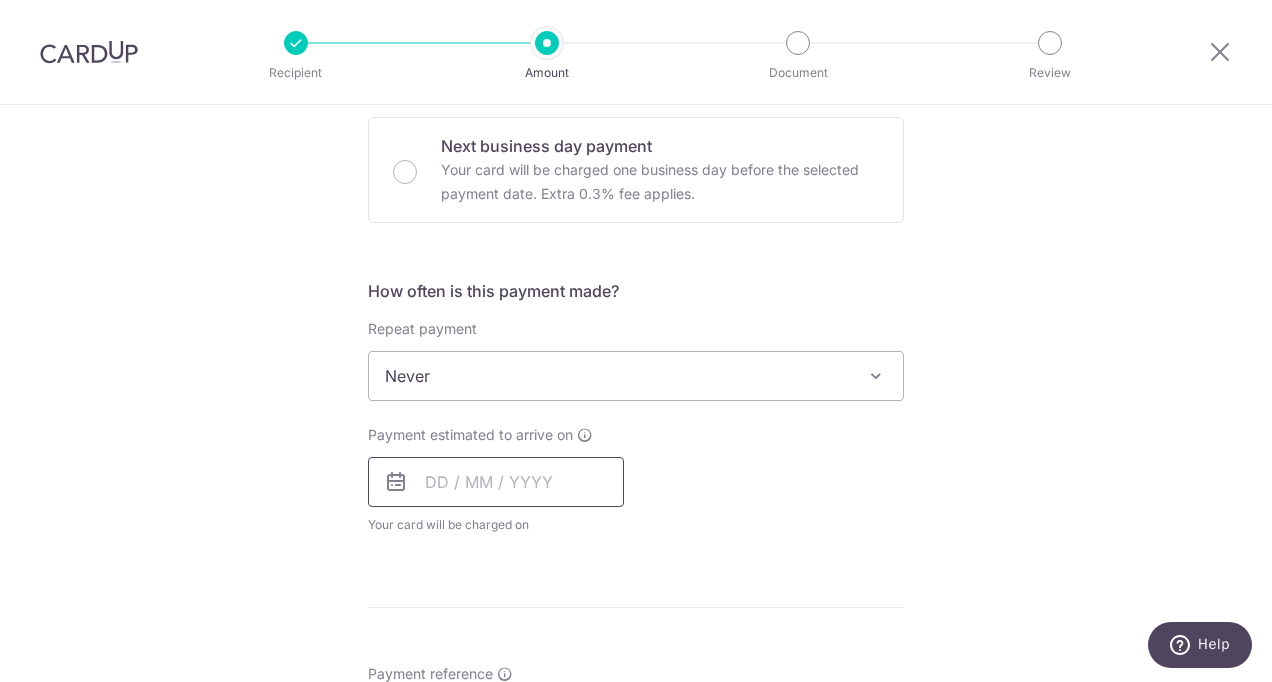 click at bounding box center (496, 482) 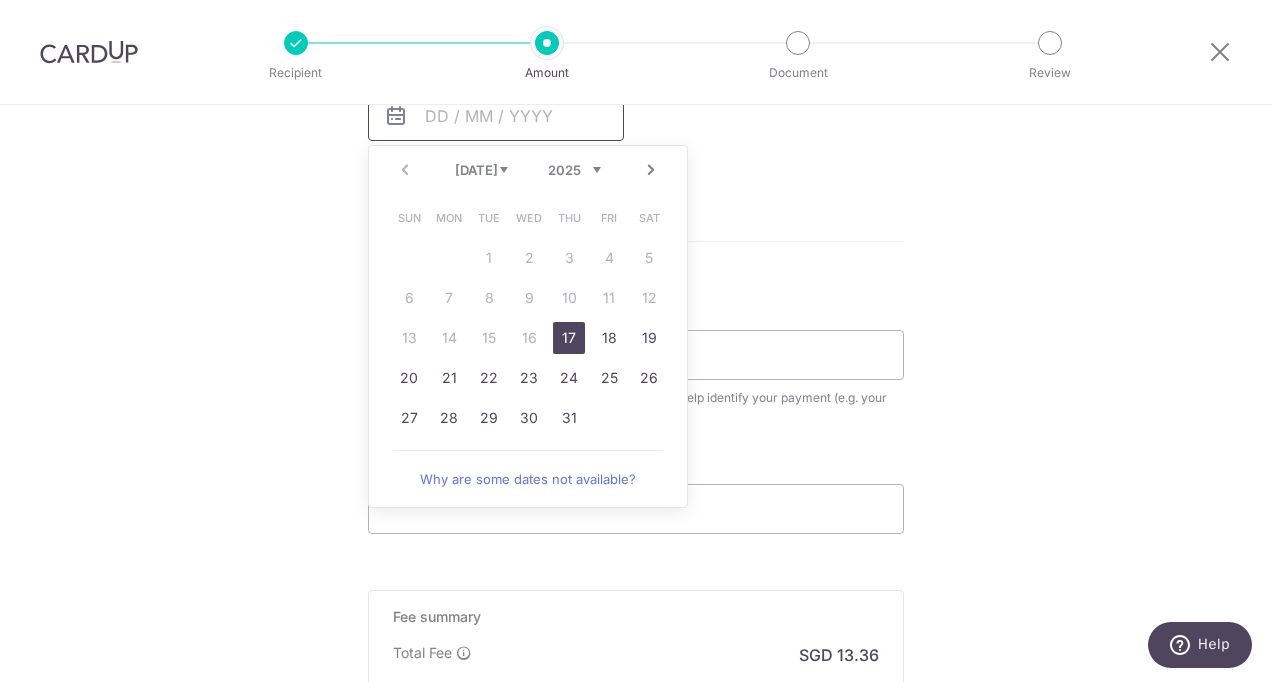 scroll, scrollTop: 1000, scrollLeft: 0, axis: vertical 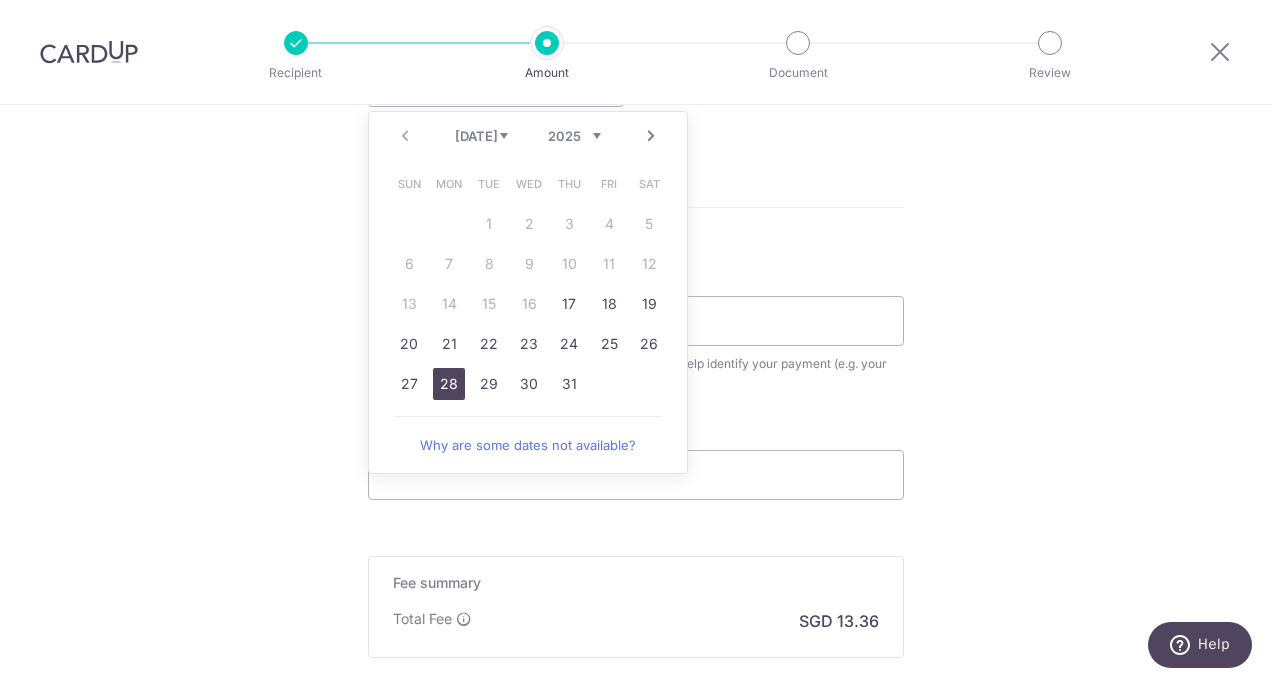 click on "28" at bounding box center [449, 384] 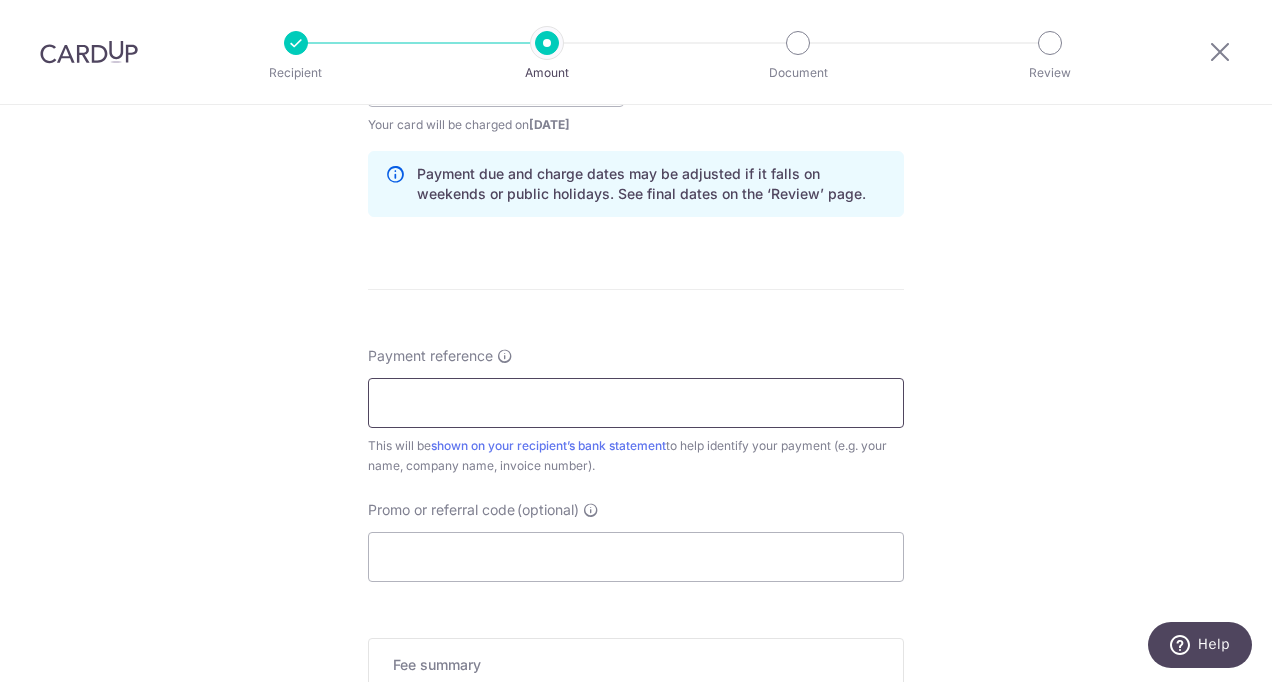 click on "Payment reference" at bounding box center [636, 403] 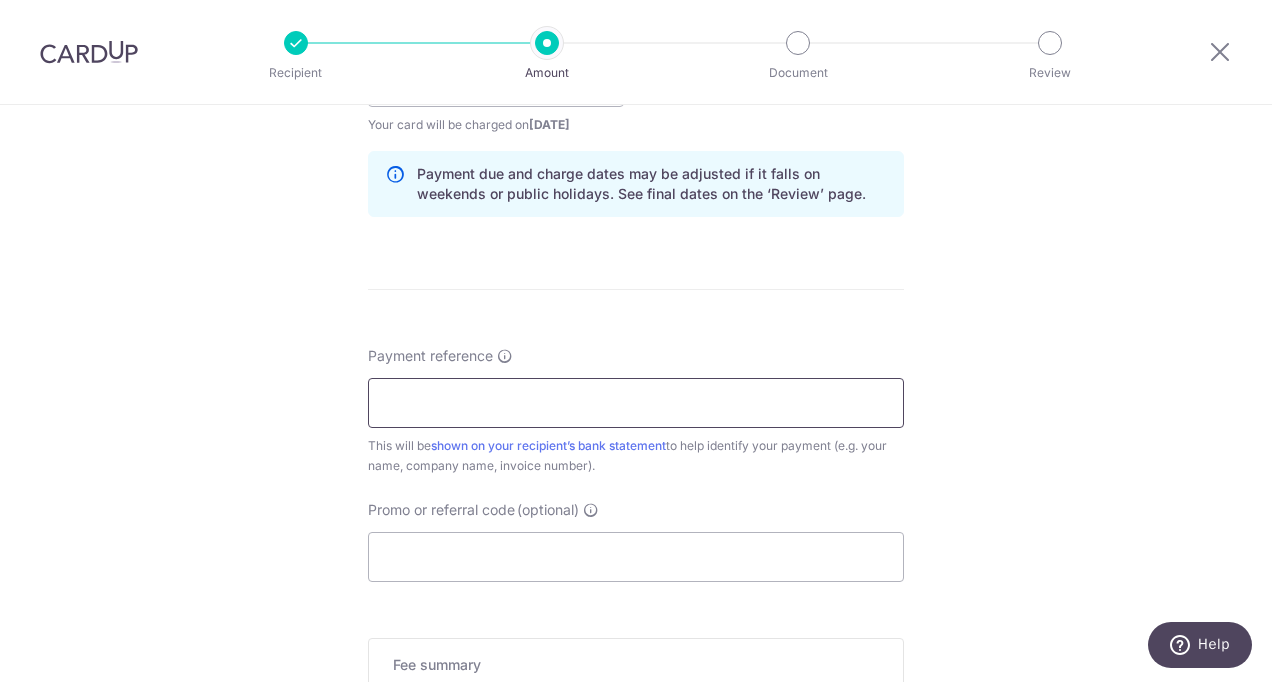 type on "Serangoon Centre Chew Hui Meng" 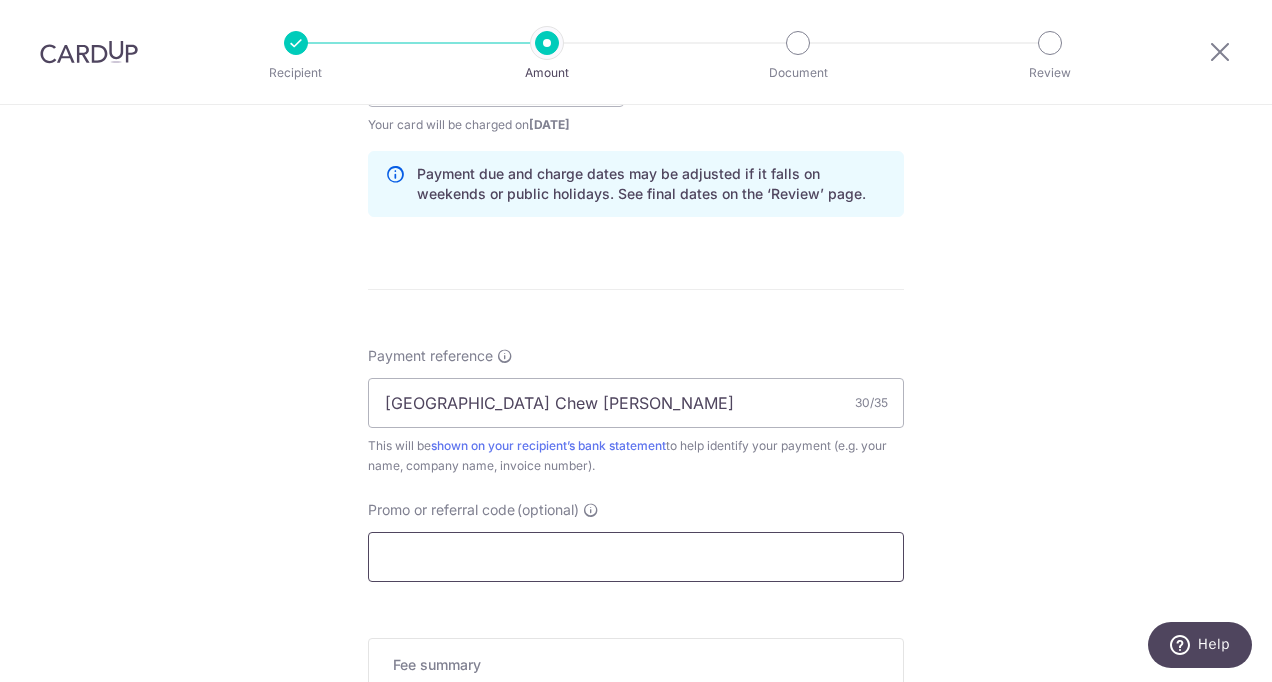 click on "Promo or referral code
(optional)" at bounding box center [636, 557] 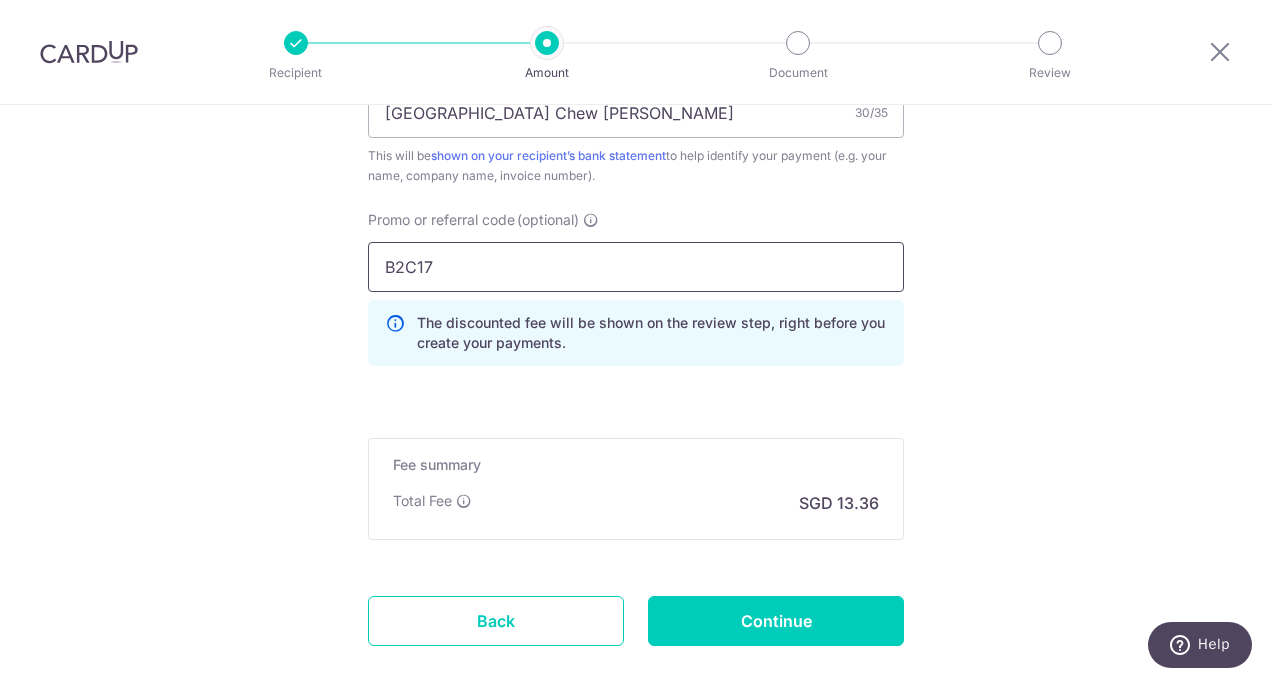 scroll, scrollTop: 1300, scrollLeft: 0, axis: vertical 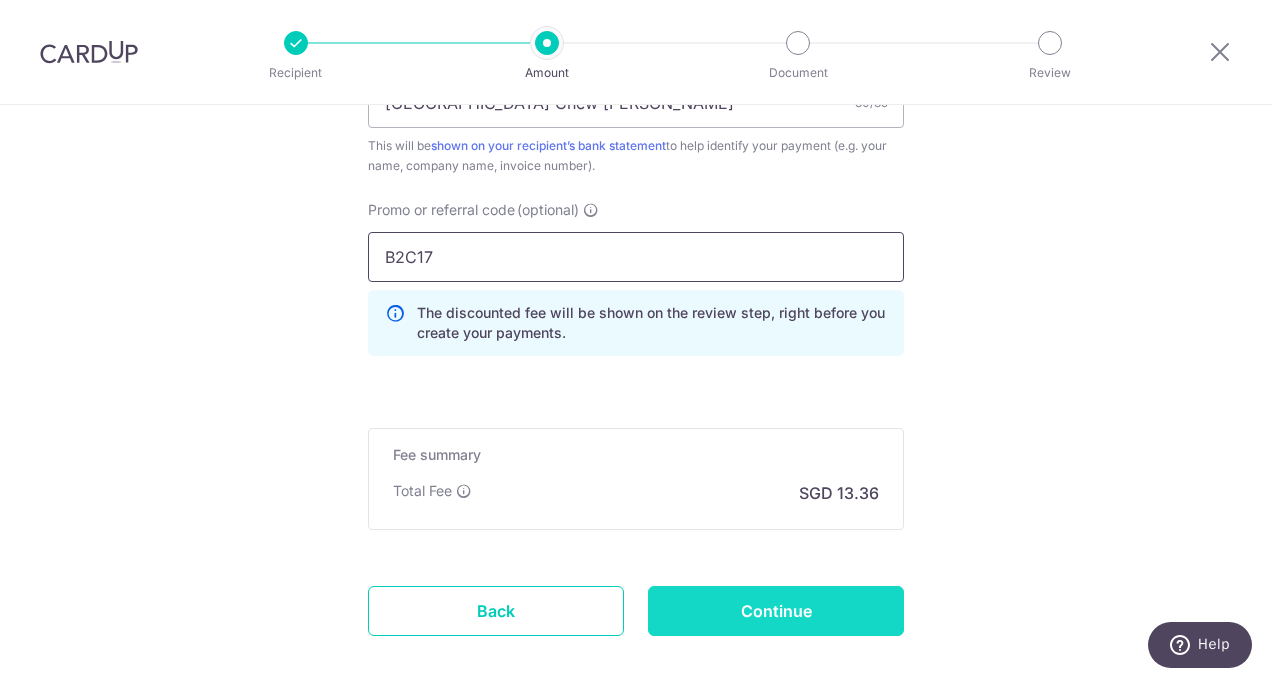 type on "B2C17" 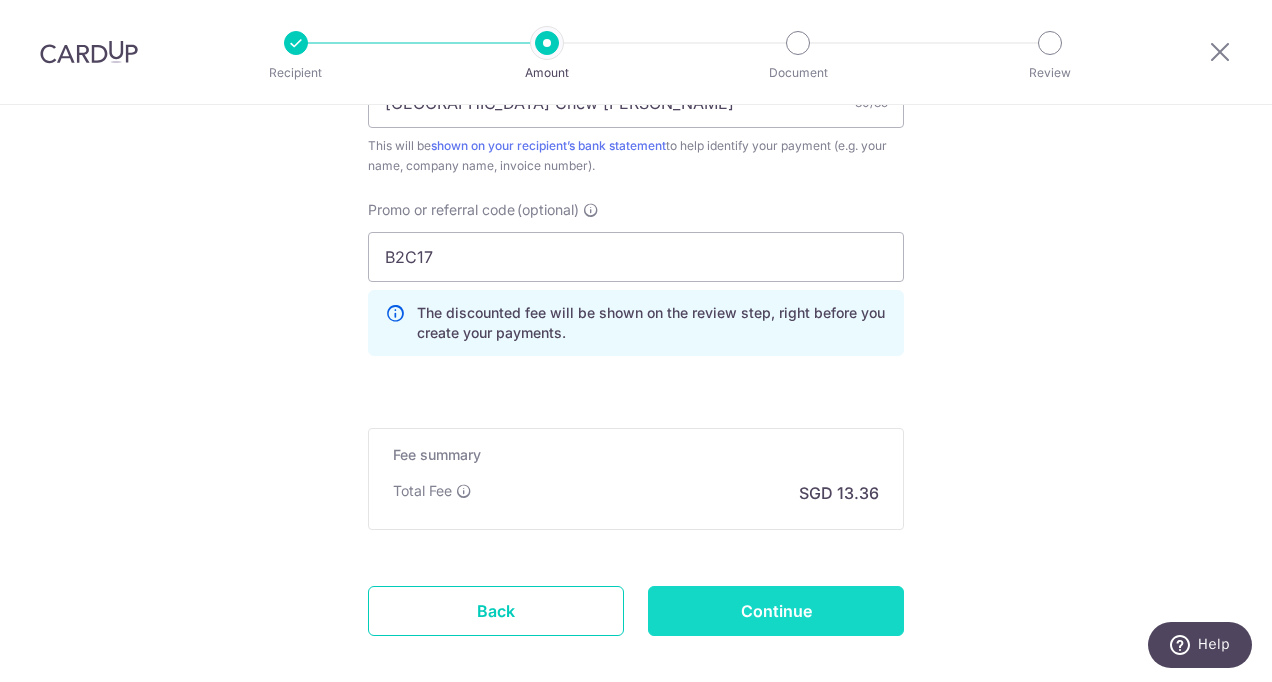 click on "Continue" at bounding box center [776, 611] 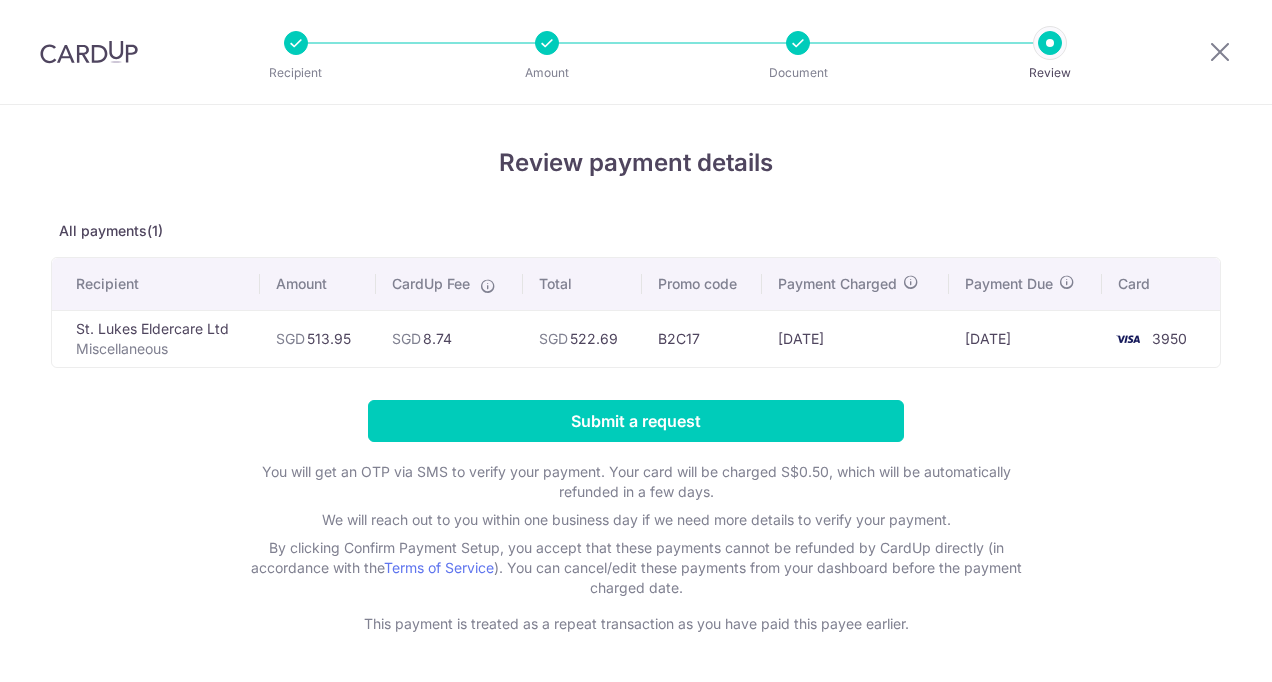scroll, scrollTop: 0, scrollLeft: 0, axis: both 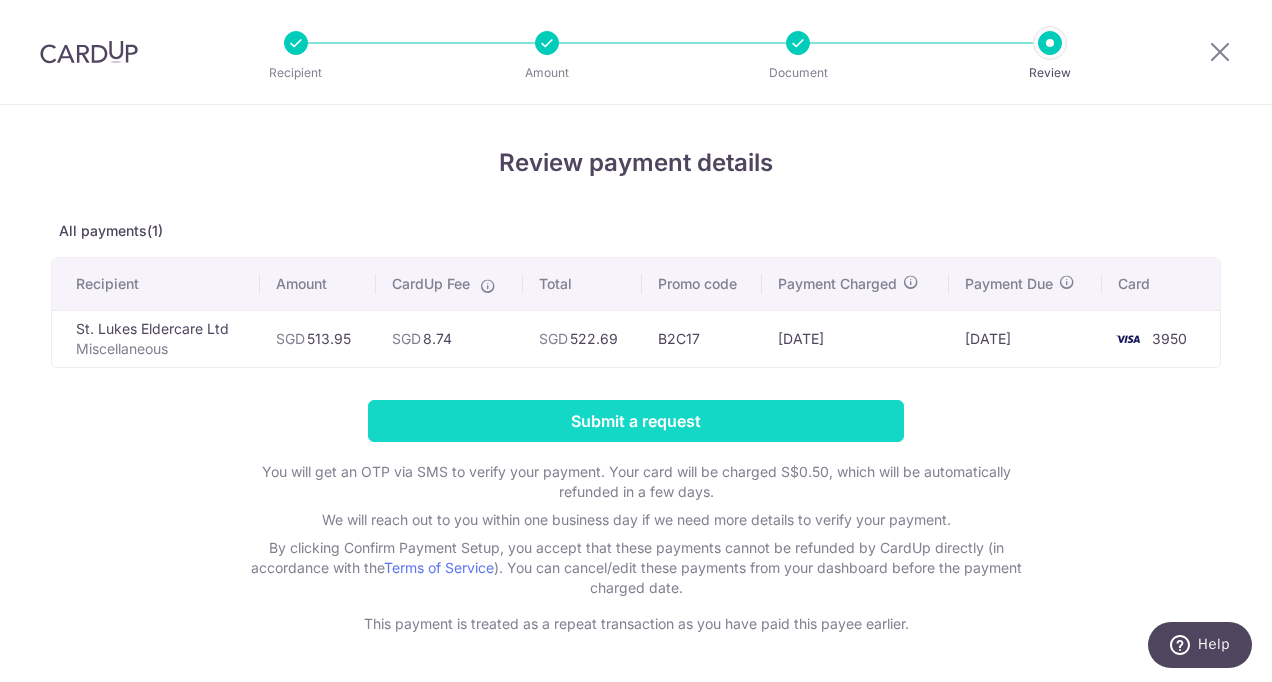 click on "Submit a request" at bounding box center (636, 421) 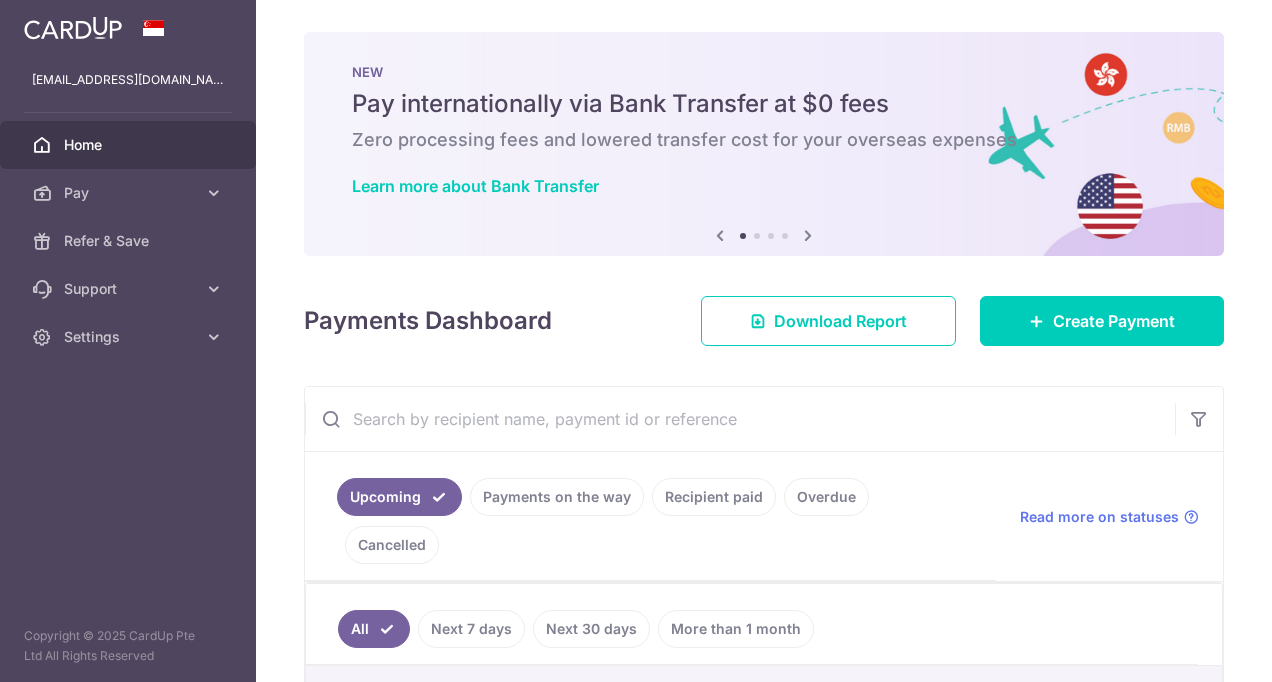 scroll, scrollTop: 0, scrollLeft: 0, axis: both 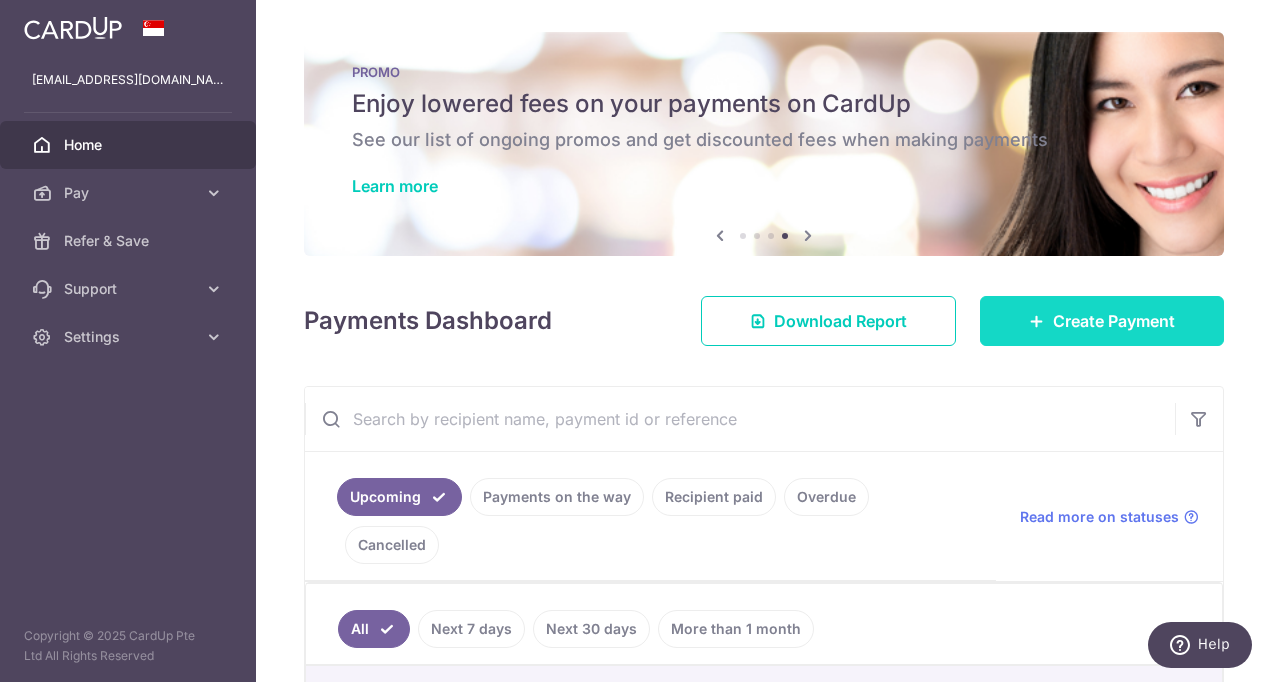 click on "Create Payment" at bounding box center (1102, 321) 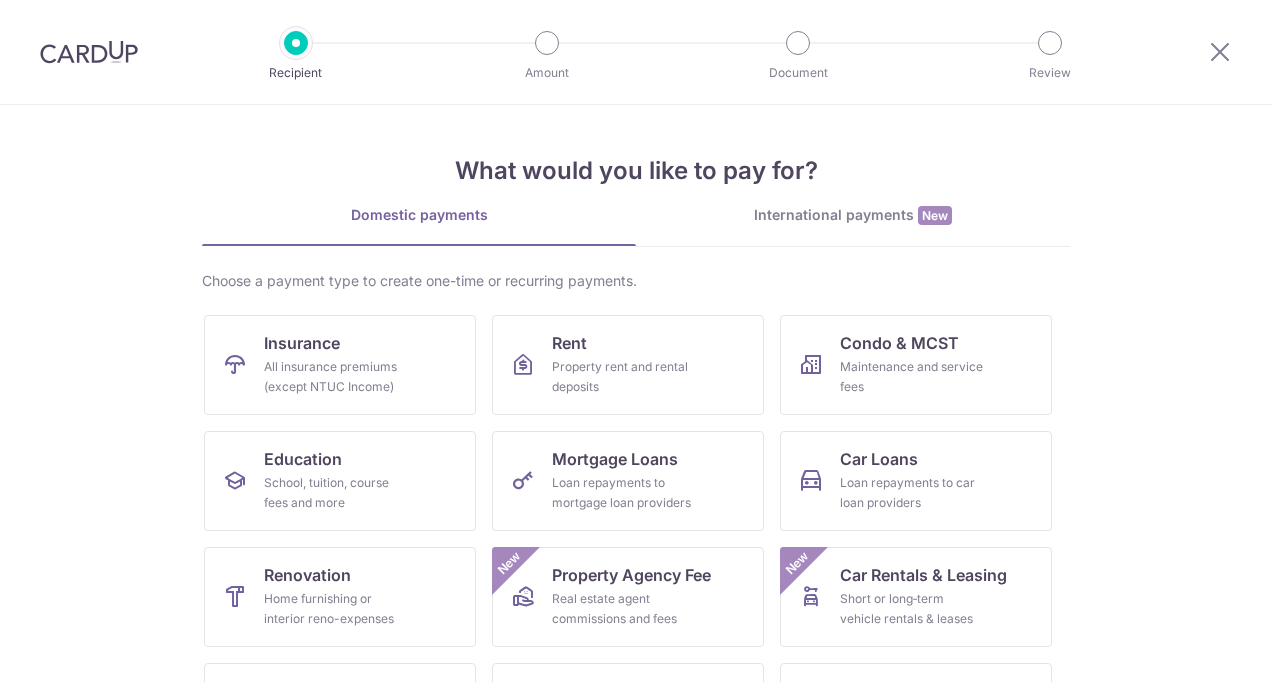 scroll, scrollTop: 0, scrollLeft: 0, axis: both 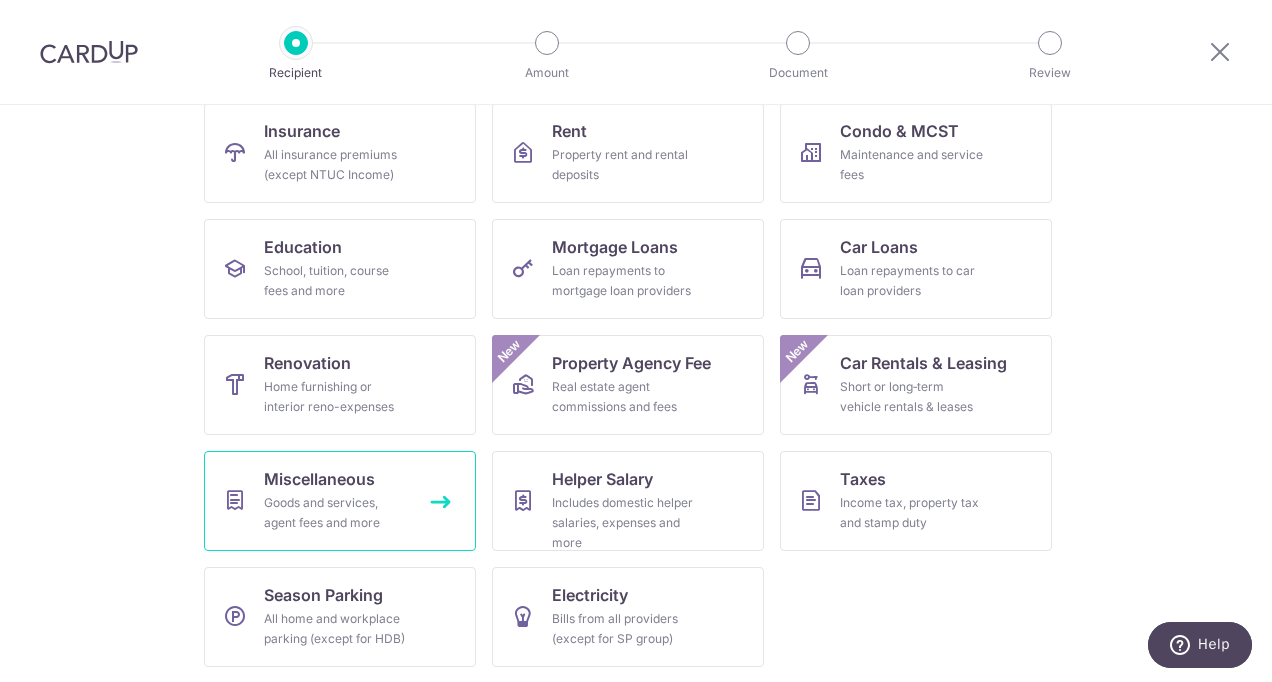 click on "Miscellaneous" at bounding box center [319, 479] 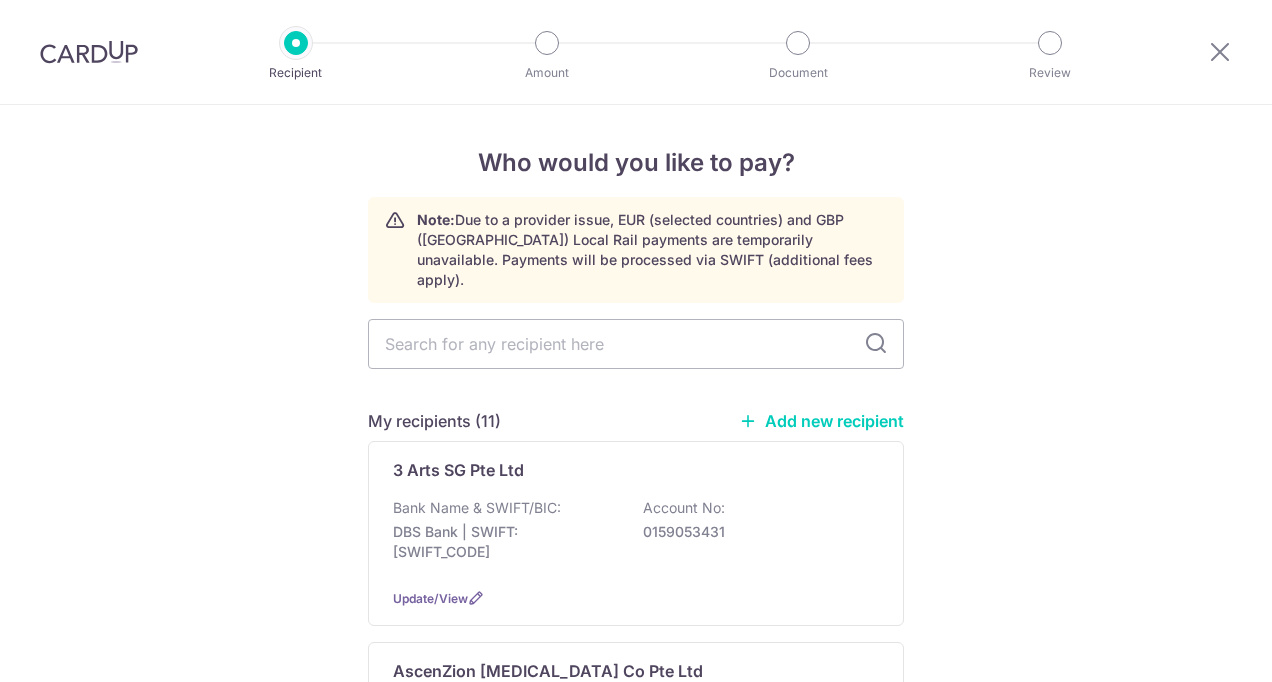 scroll, scrollTop: 0, scrollLeft: 0, axis: both 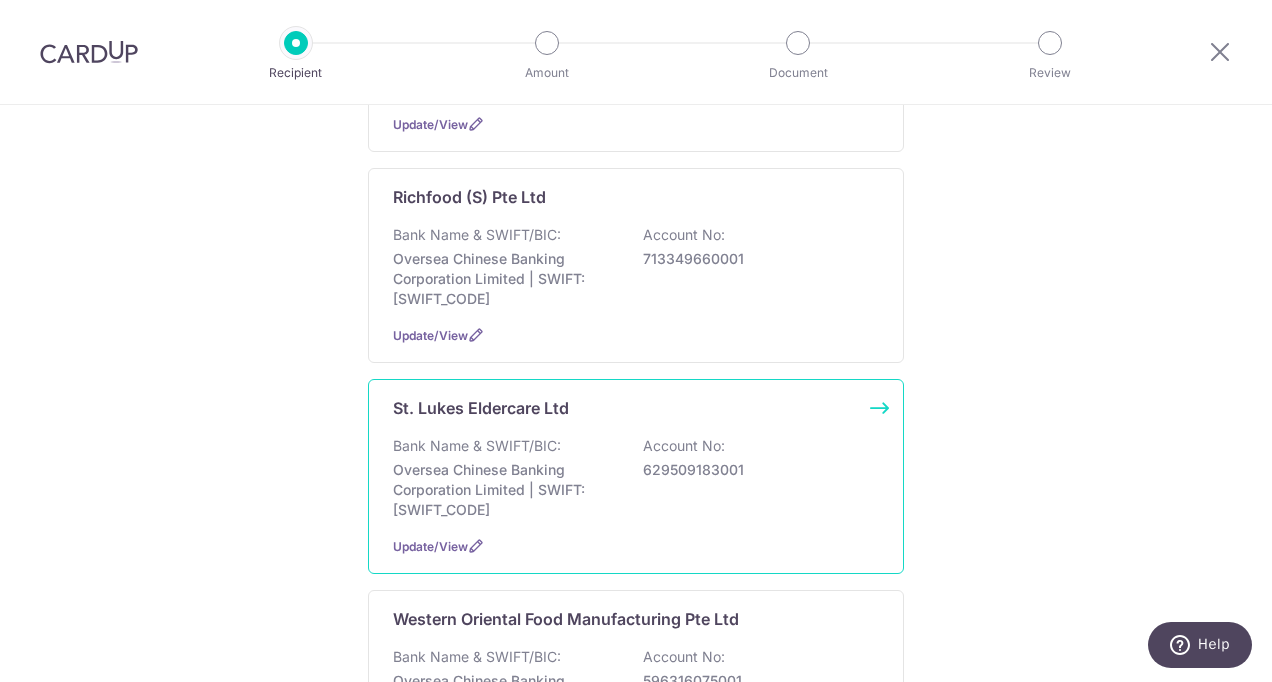 click on "Oversea Chinese Banking Corporation Limited | SWIFT: [SWIFT_CODE]" at bounding box center (505, 490) 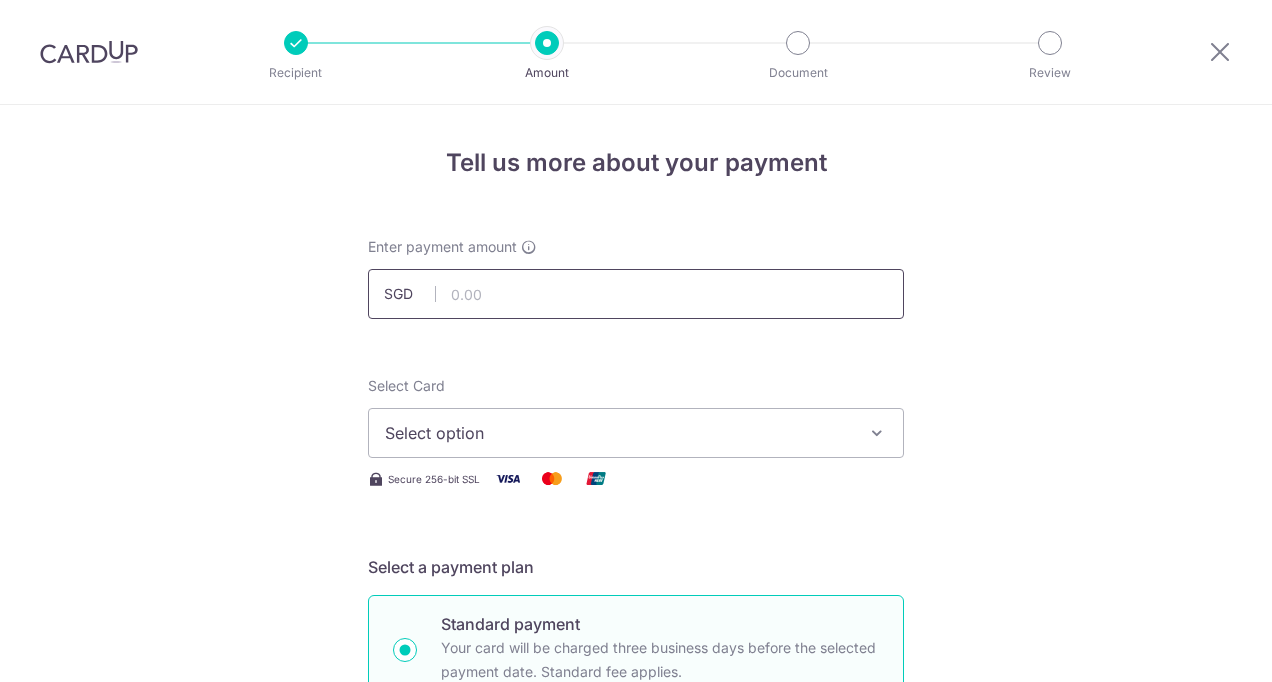scroll, scrollTop: 0, scrollLeft: 0, axis: both 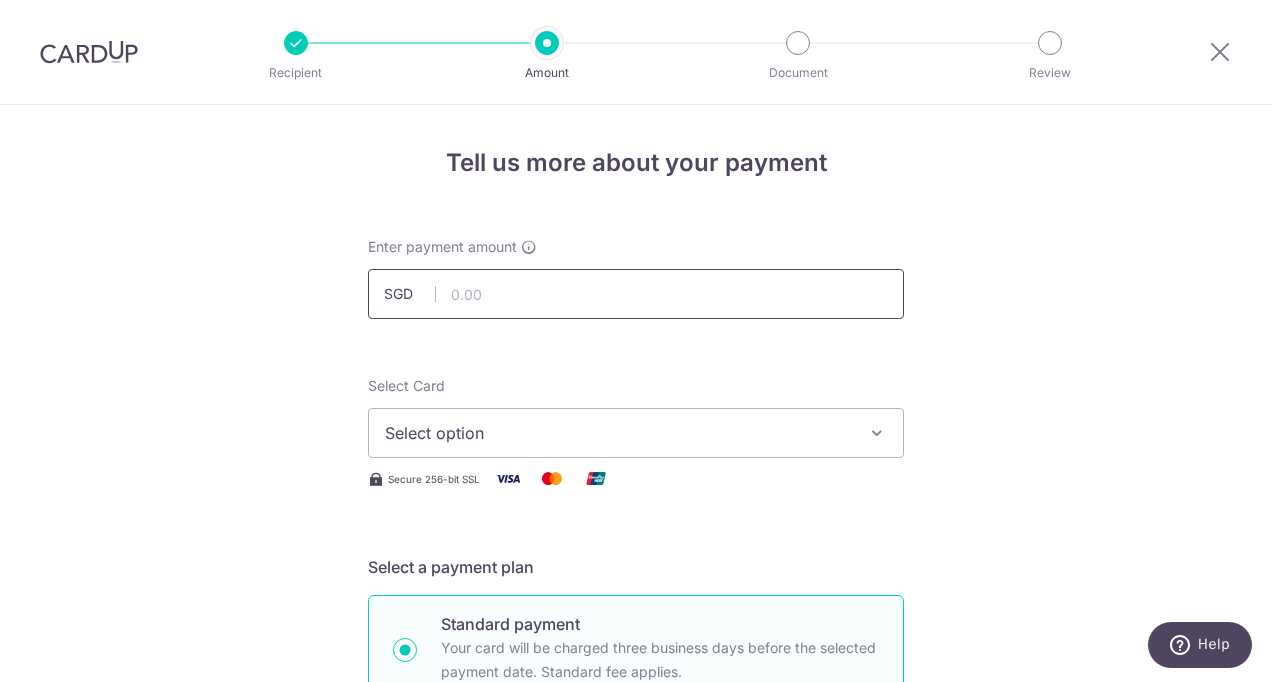 click at bounding box center (636, 294) 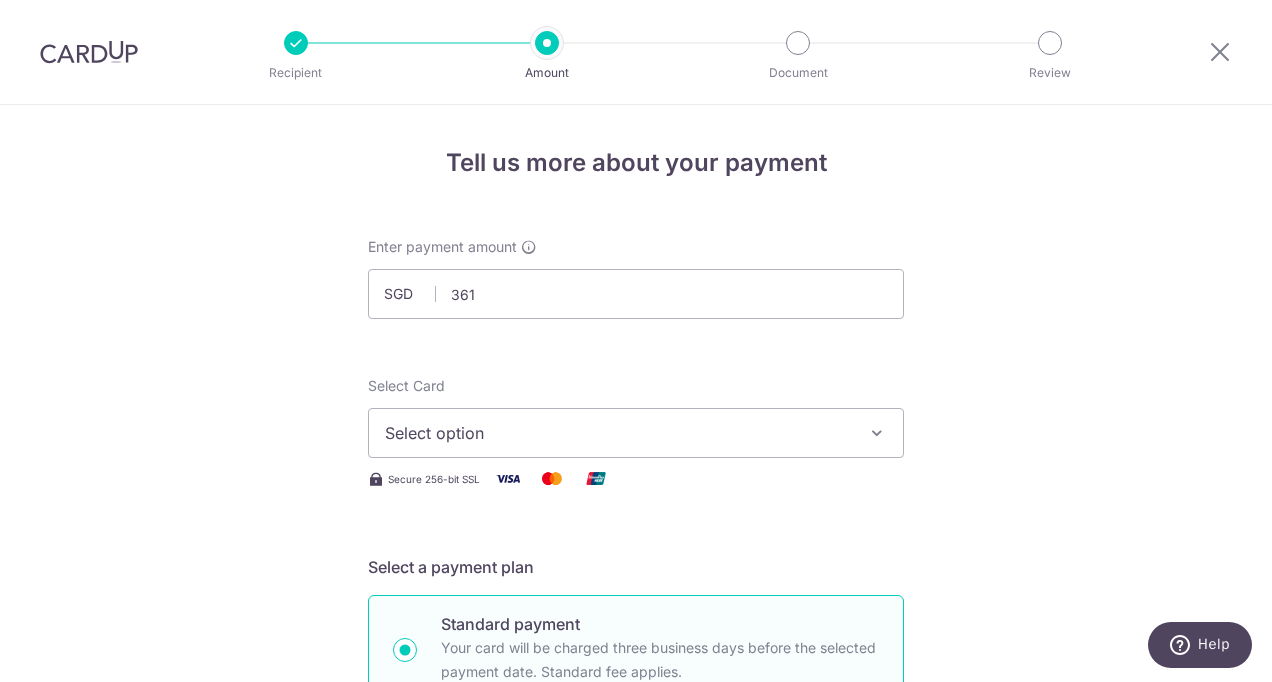 type on "361.00" 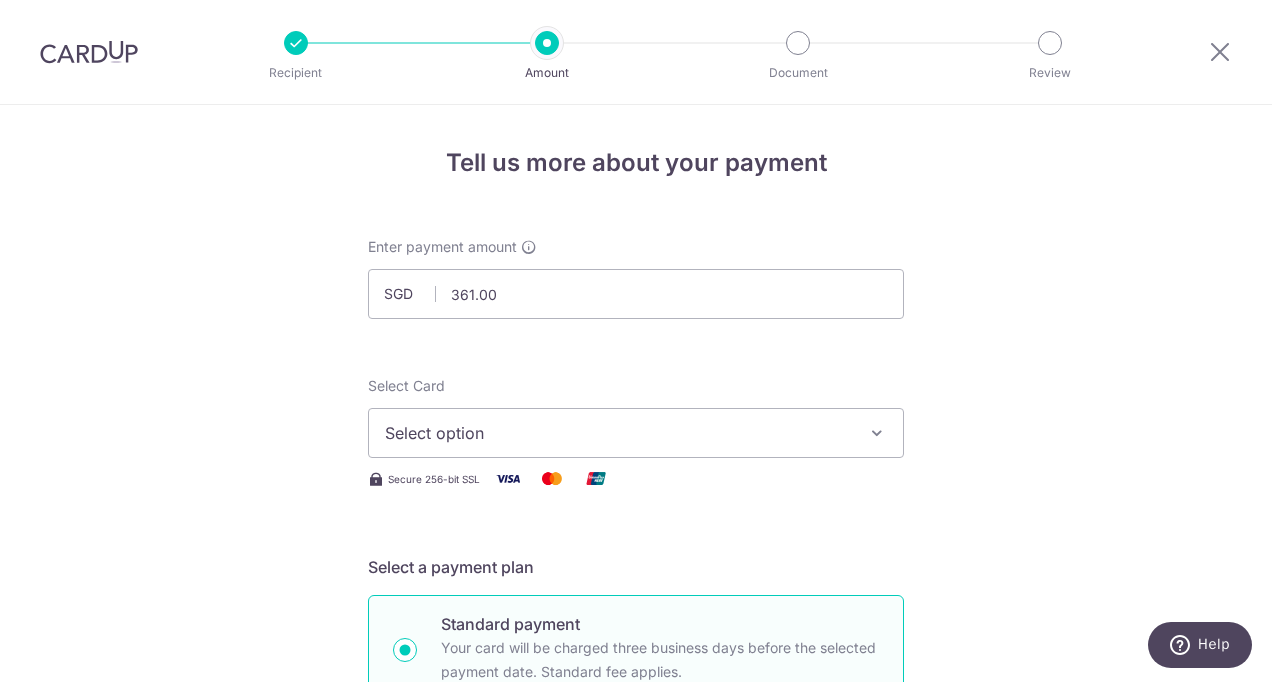 click on "Tell us more about your payment
Enter payment amount
SGD
361.00
361.00
Select Card
Select option
Add credit card
Your Cards
**** 3950
Secure 256-bit SSL
Text
New card details
Card
Secure 256-bit SSL" at bounding box center (636, 1009) 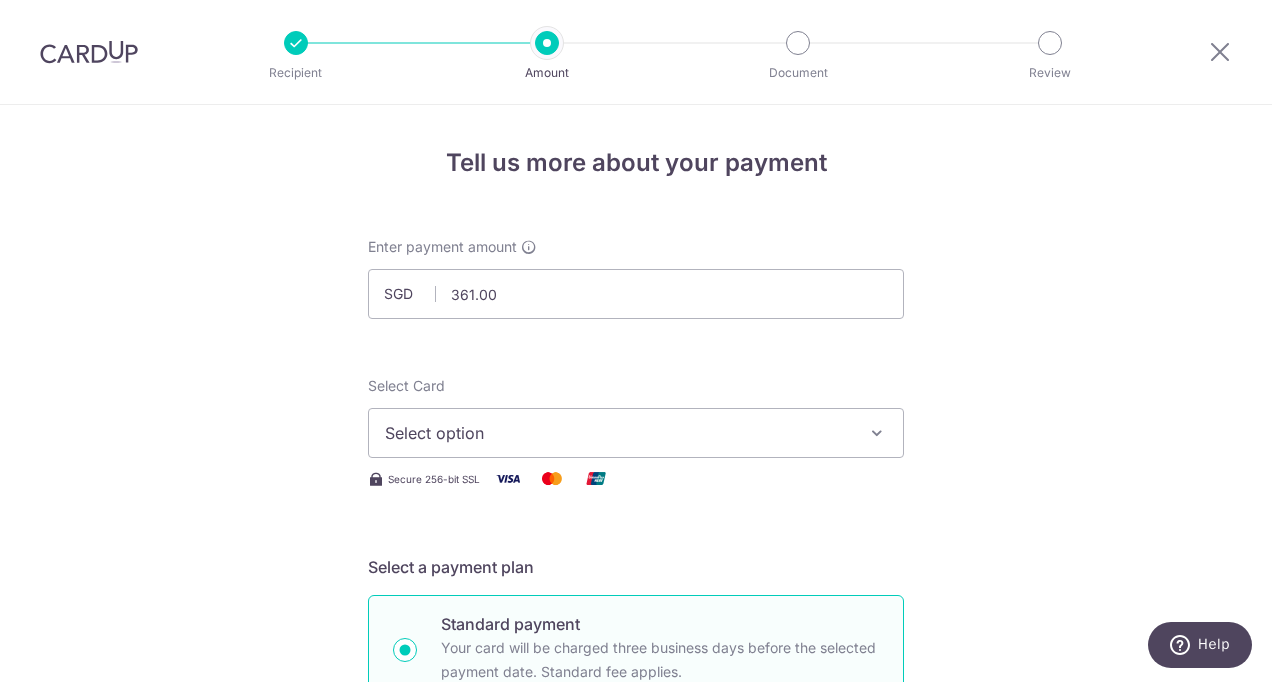click on "Select option" at bounding box center [618, 433] 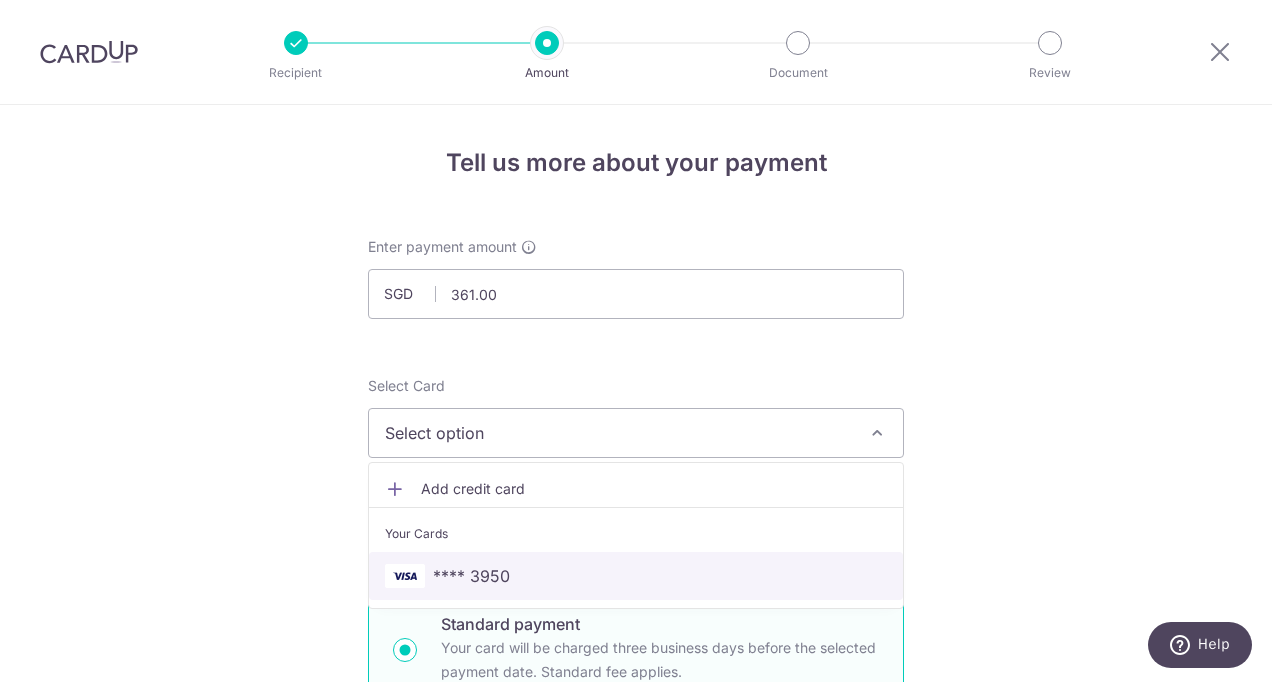 click on "**** 3950" at bounding box center (636, 576) 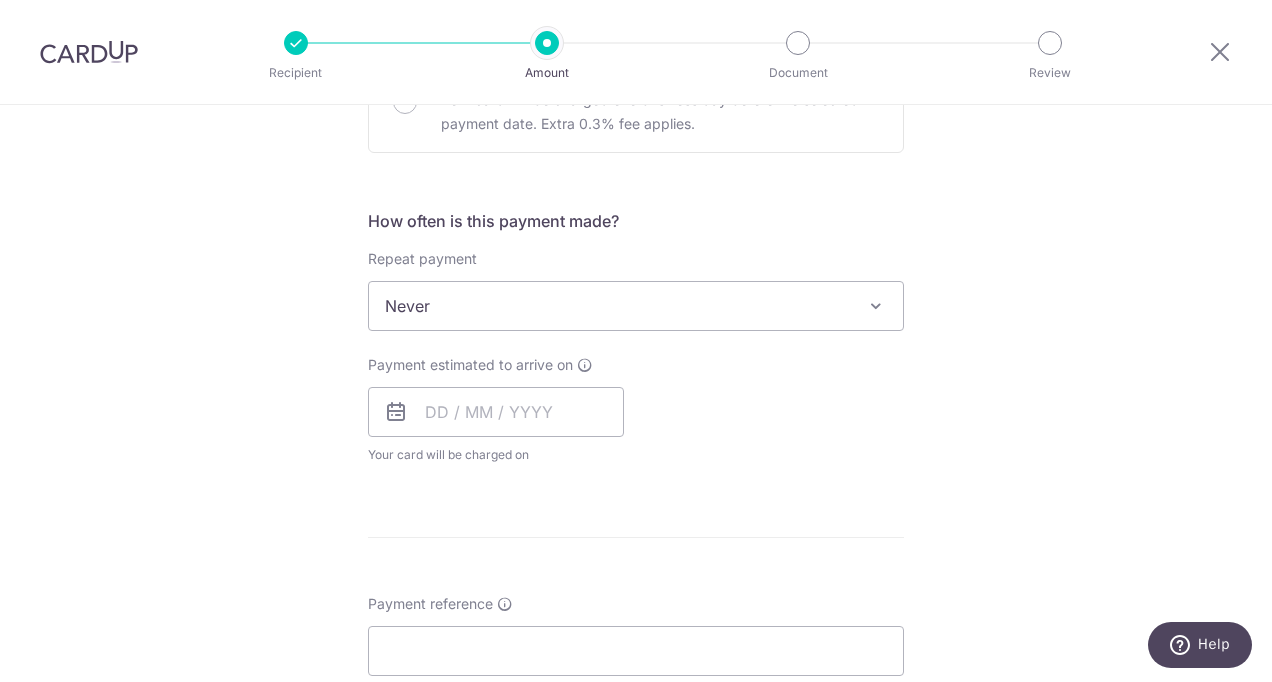 scroll, scrollTop: 700, scrollLeft: 0, axis: vertical 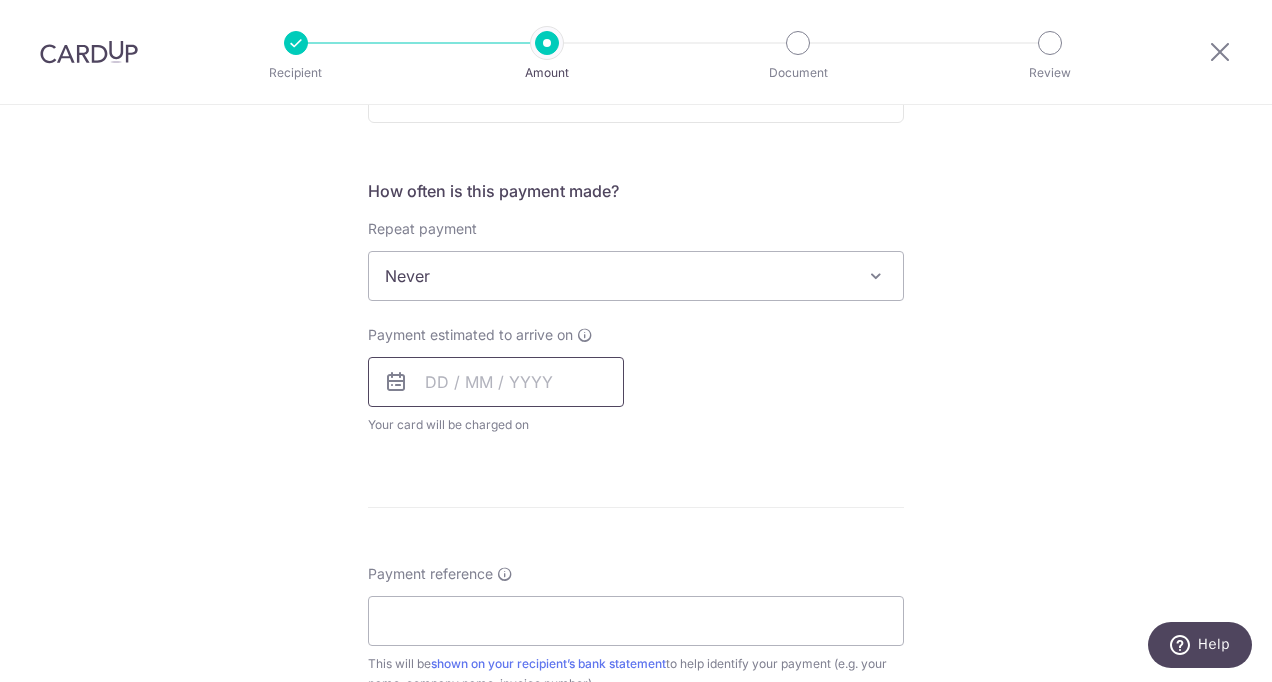 click at bounding box center [496, 382] 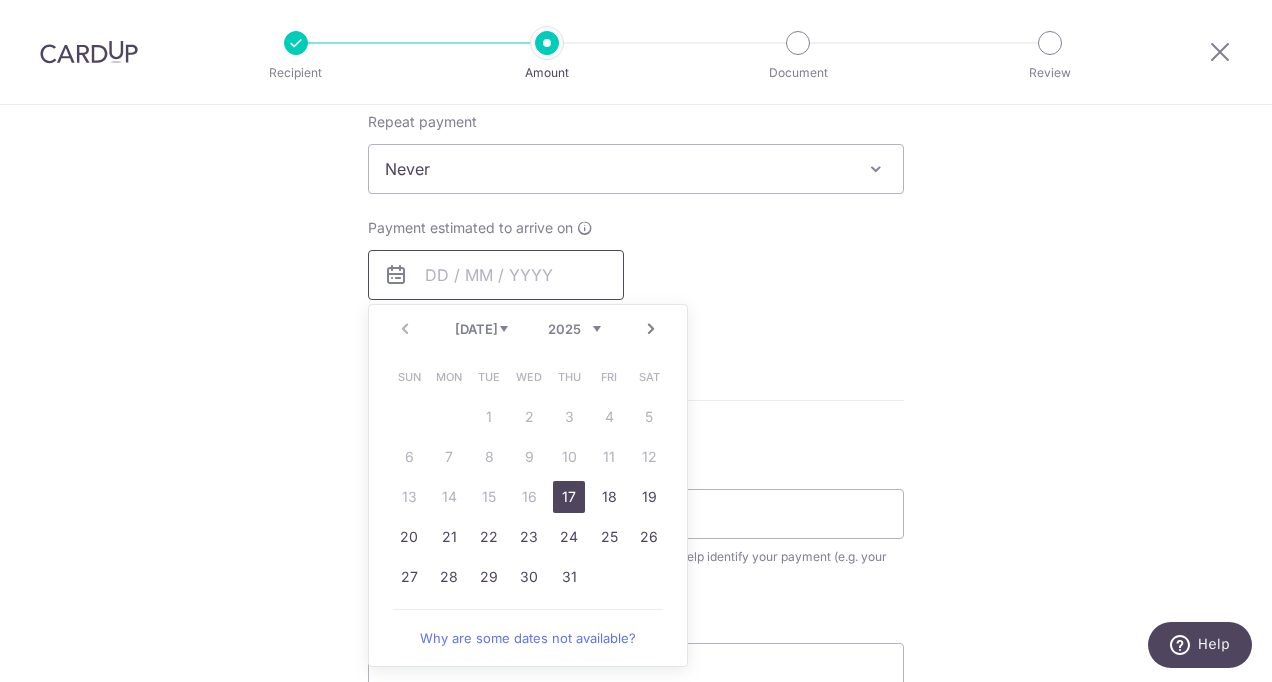 scroll, scrollTop: 1000, scrollLeft: 0, axis: vertical 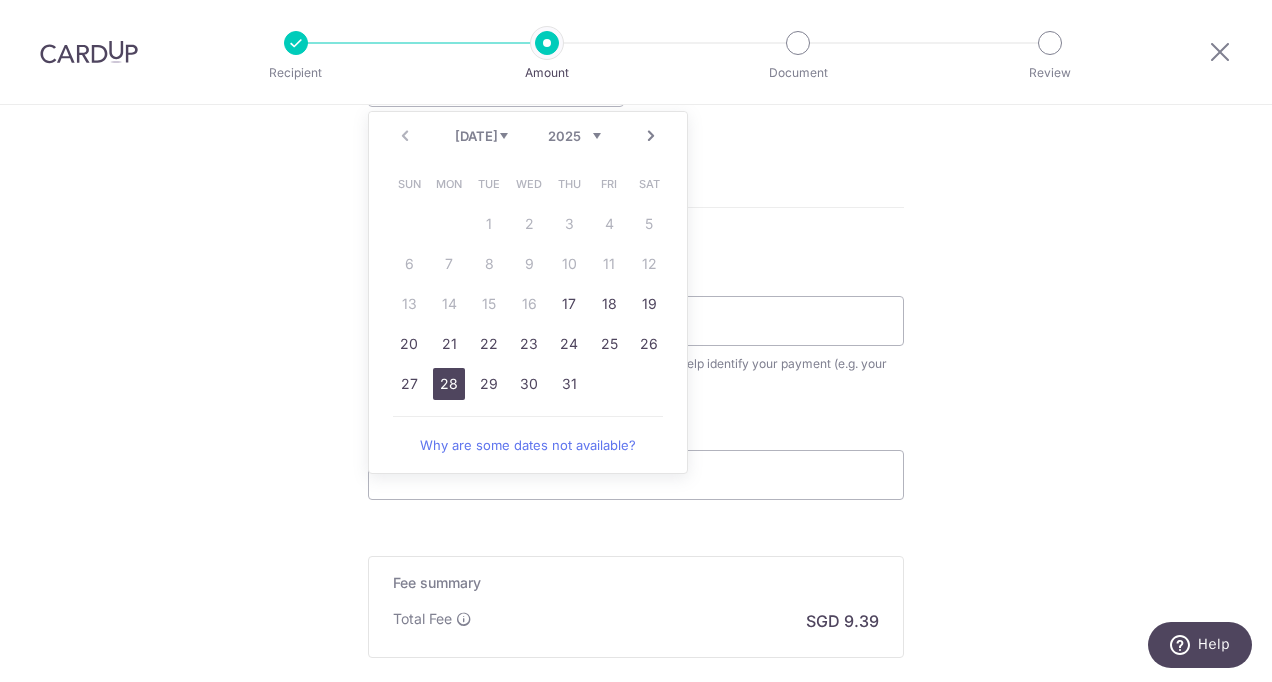 click on "28" at bounding box center (449, 384) 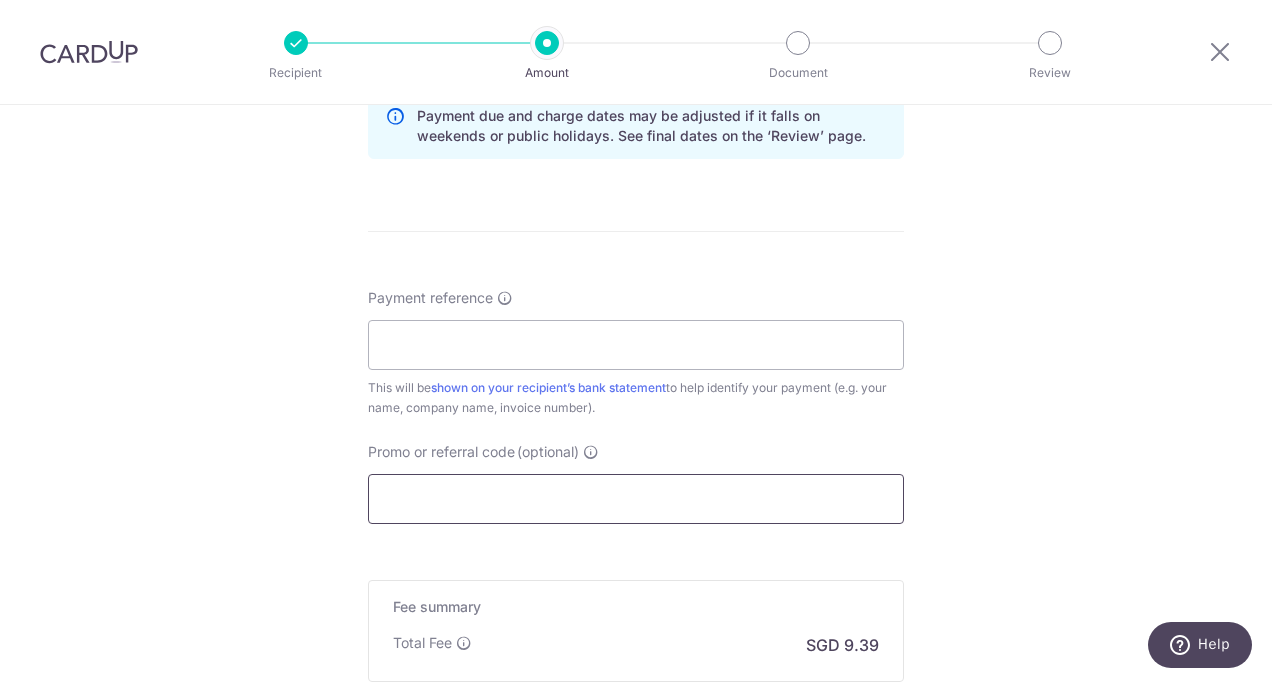scroll, scrollTop: 1100, scrollLeft: 0, axis: vertical 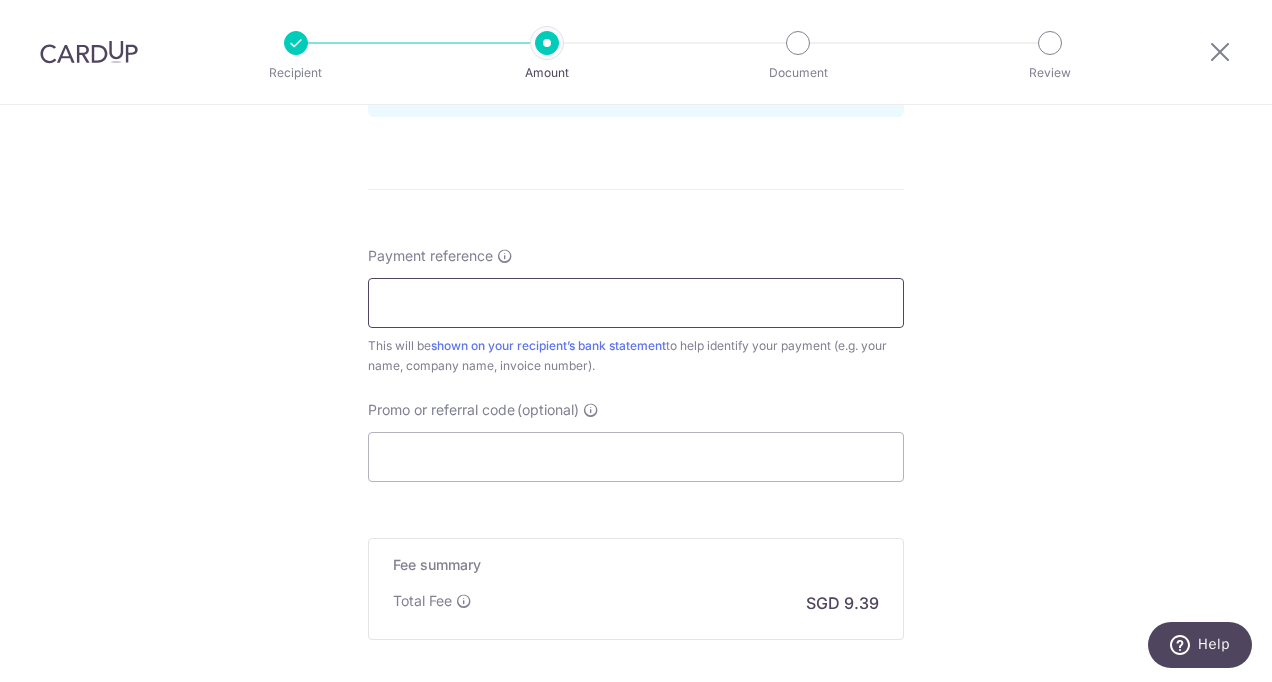 click on "Payment reference" at bounding box center [636, 303] 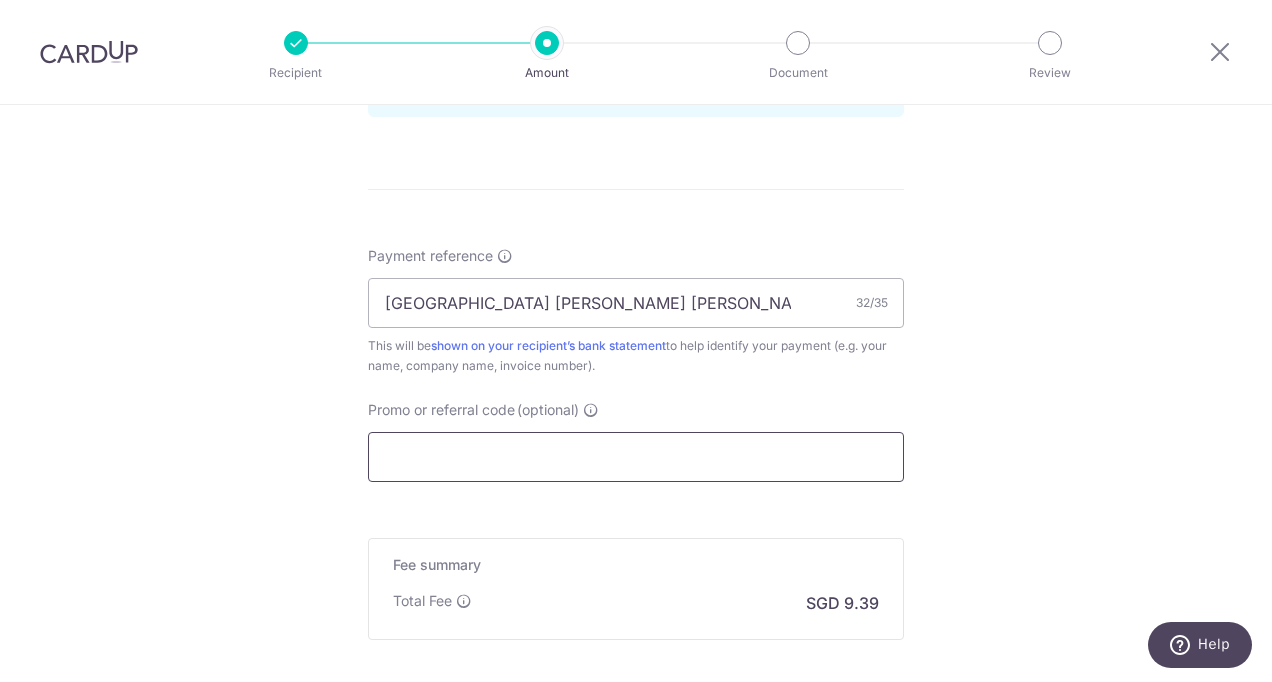 click on "Promo or referral code
(optional)" at bounding box center [636, 457] 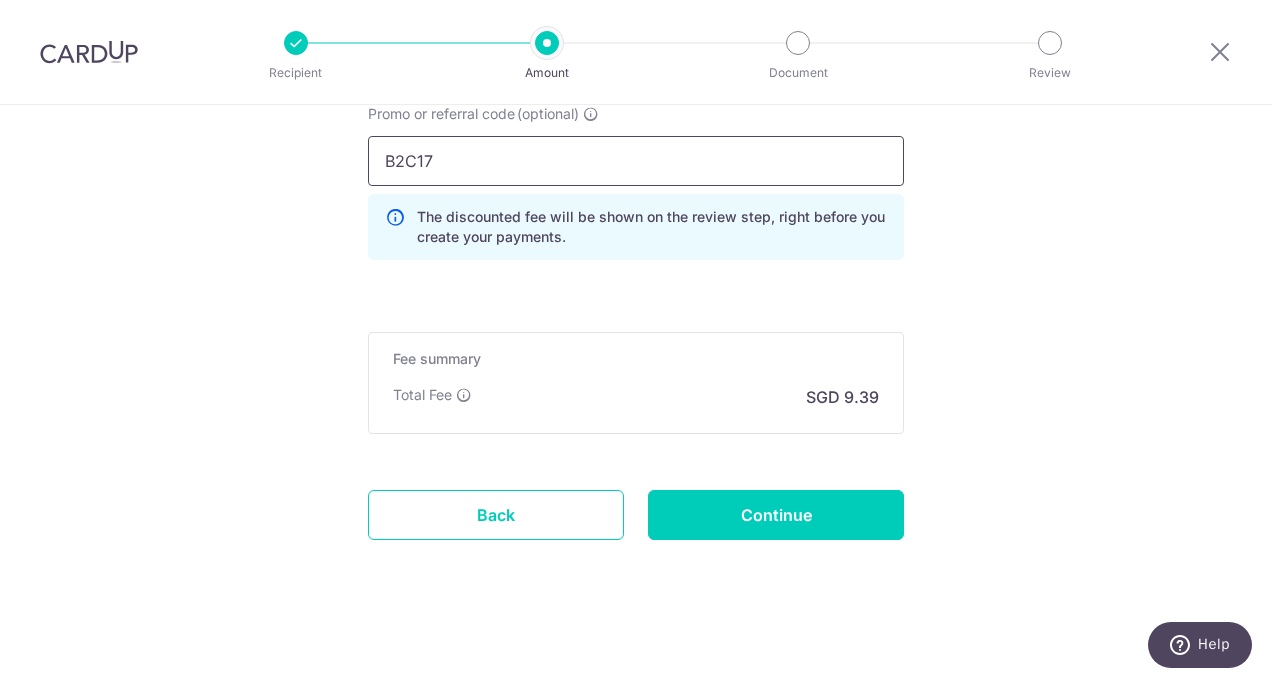 scroll, scrollTop: 1398, scrollLeft: 0, axis: vertical 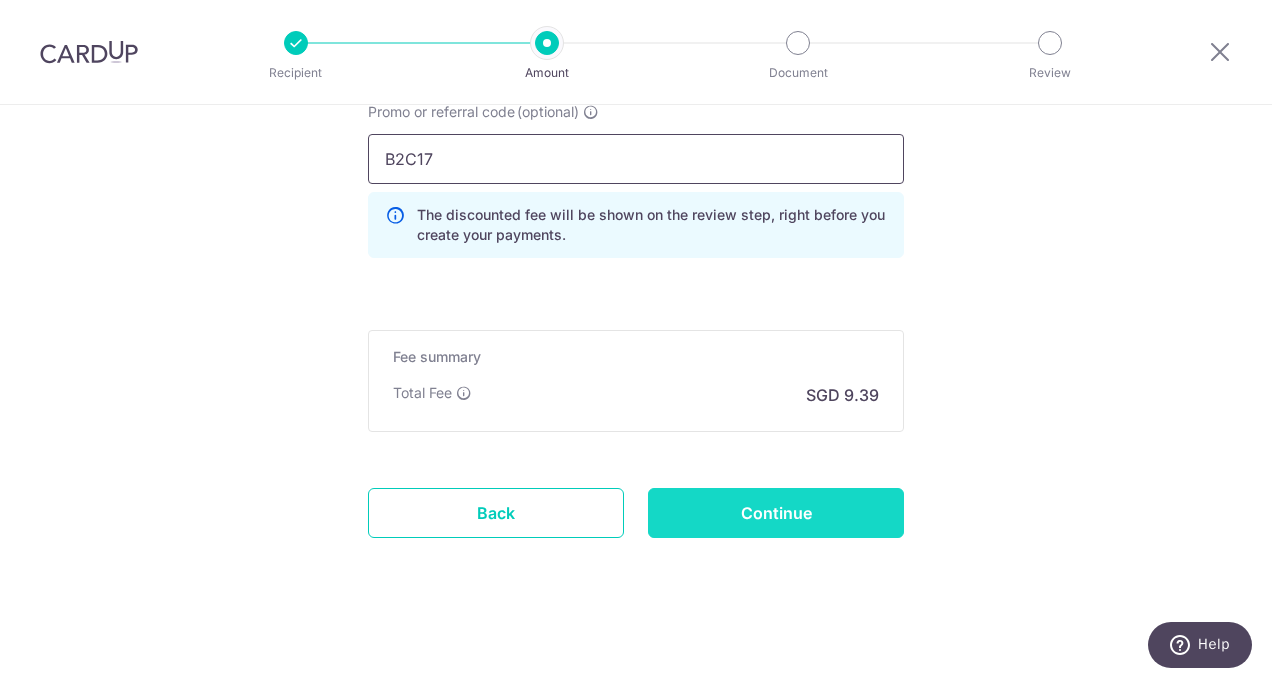 type on "B2C17" 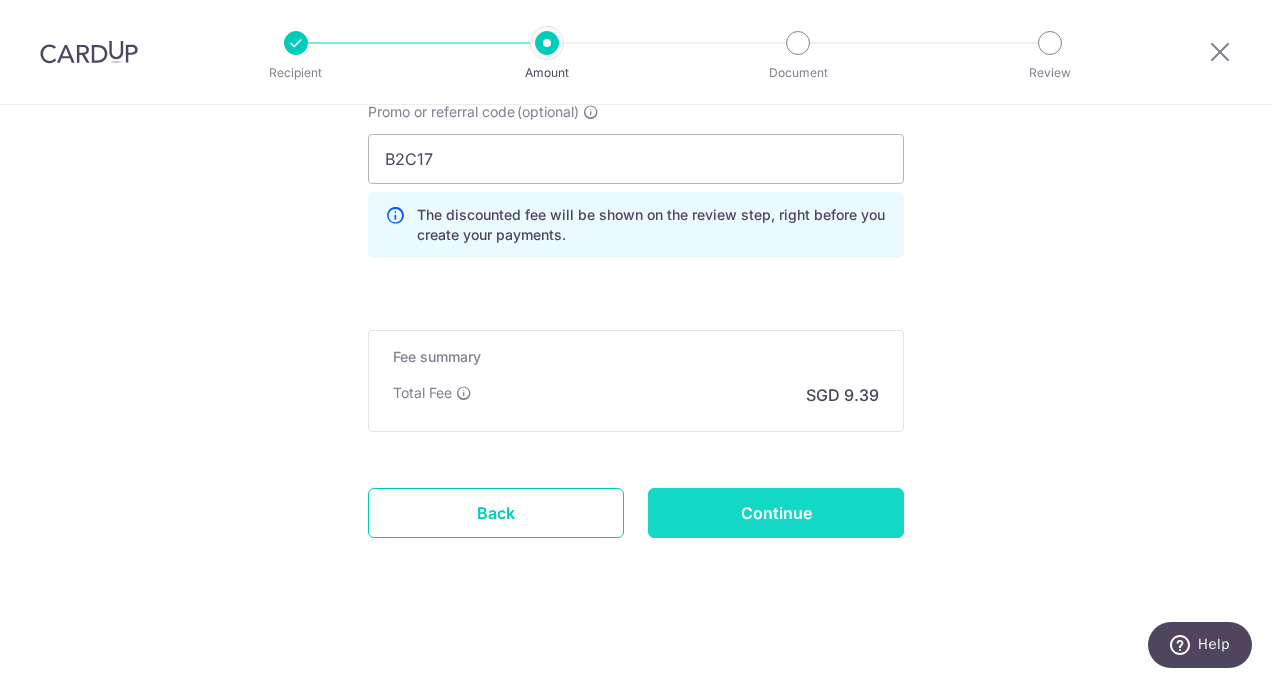click on "Continue" at bounding box center [776, 513] 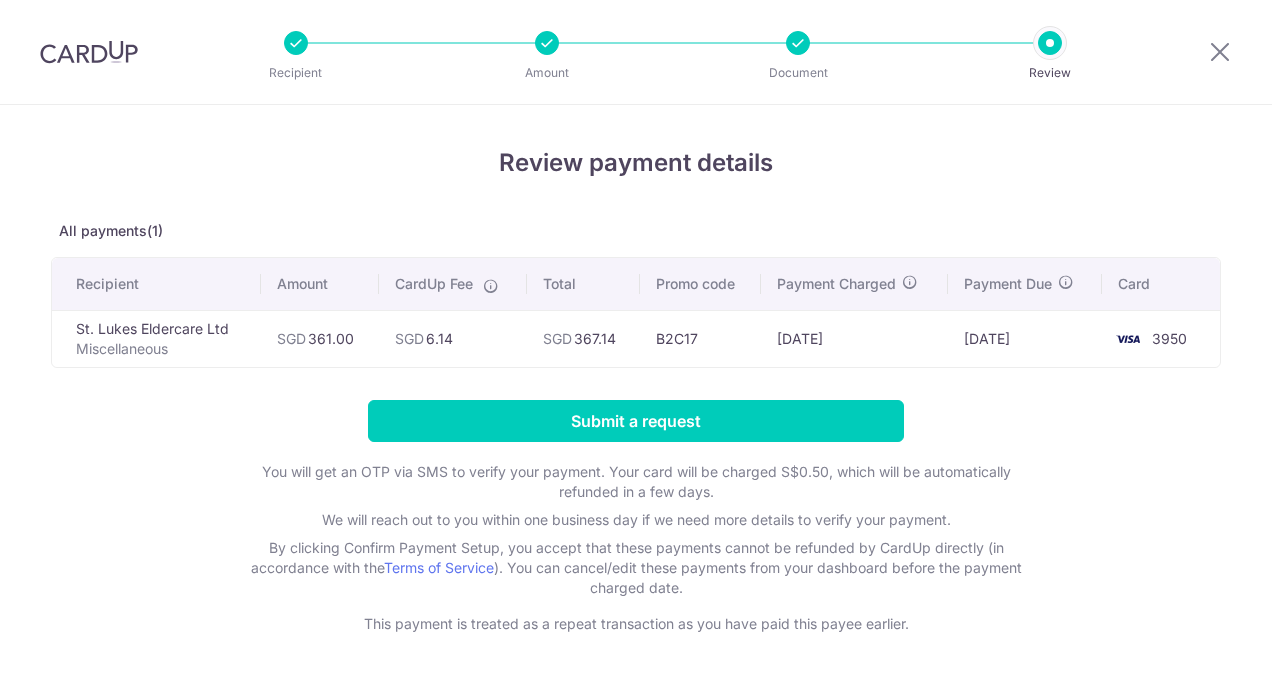 scroll, scrollTop: 0, scrollLeft: 0, axis: both 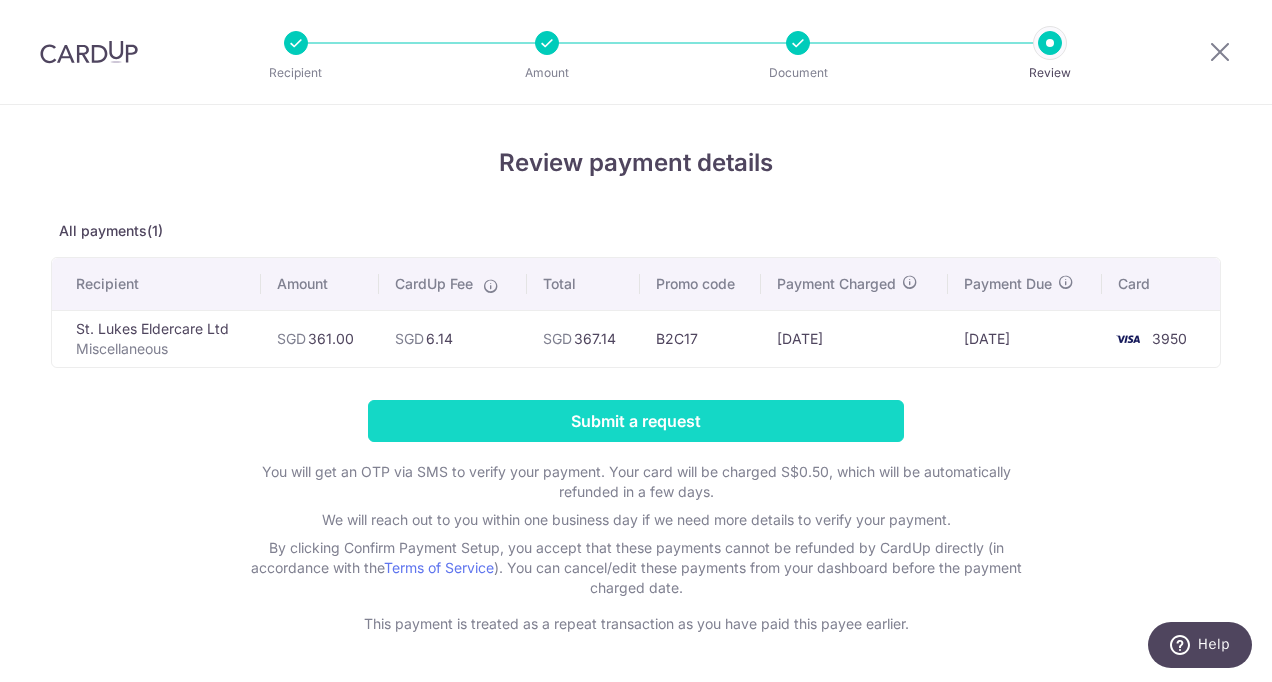 click on "Submit a request" at bounding box center [636, 421] 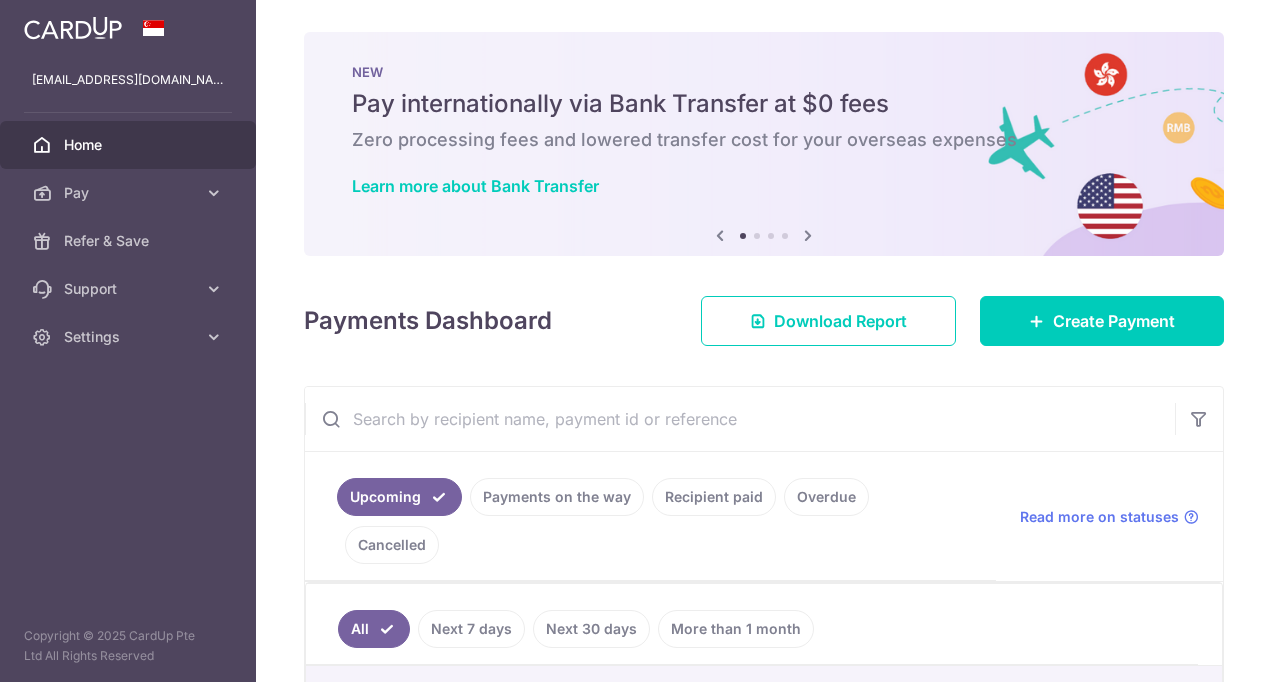 scroll, scrollTop: 0, scrollLeft: 0, axis: both 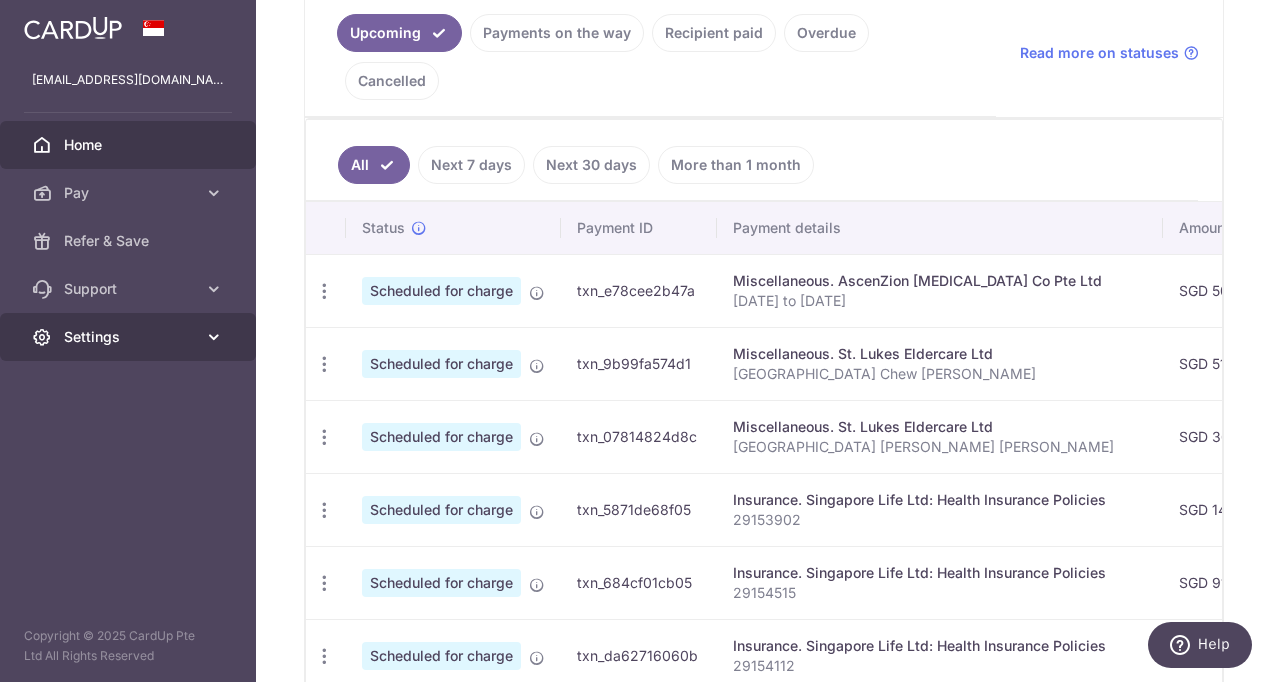 click on "Settings" at bounding box center [130, 337] 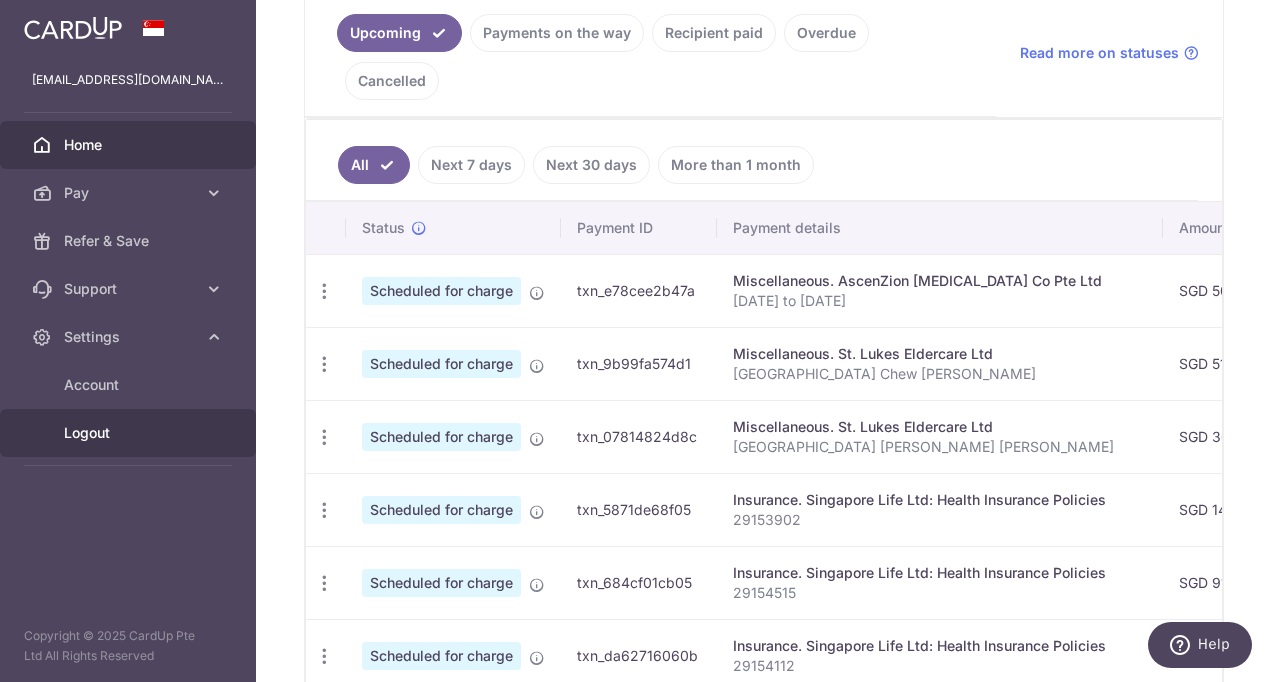 click on "Logout" at bounding box center (130, 433) 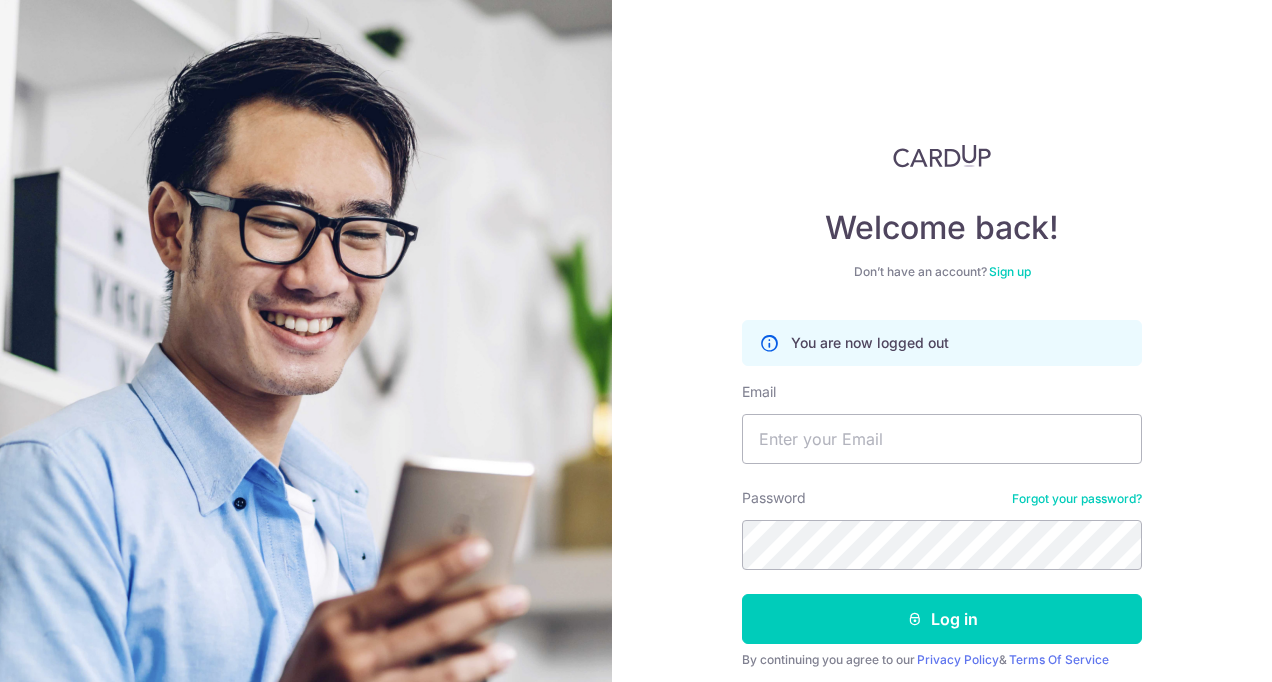 scroll, scrollTop: 0, scrollLeft: 0, axis: both 